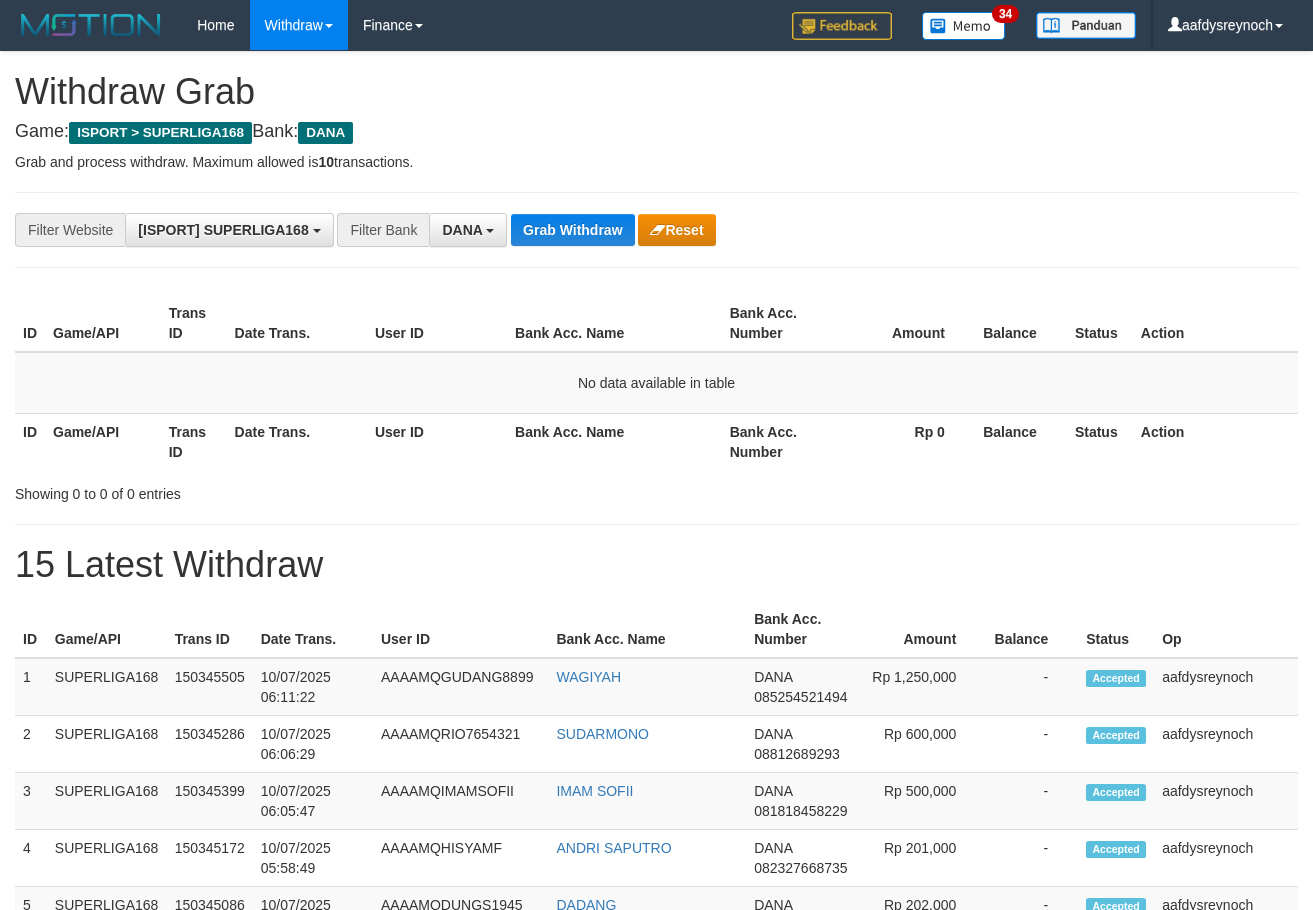 scroll, scrollTop: 0, scrollLeft: 0, axis: both 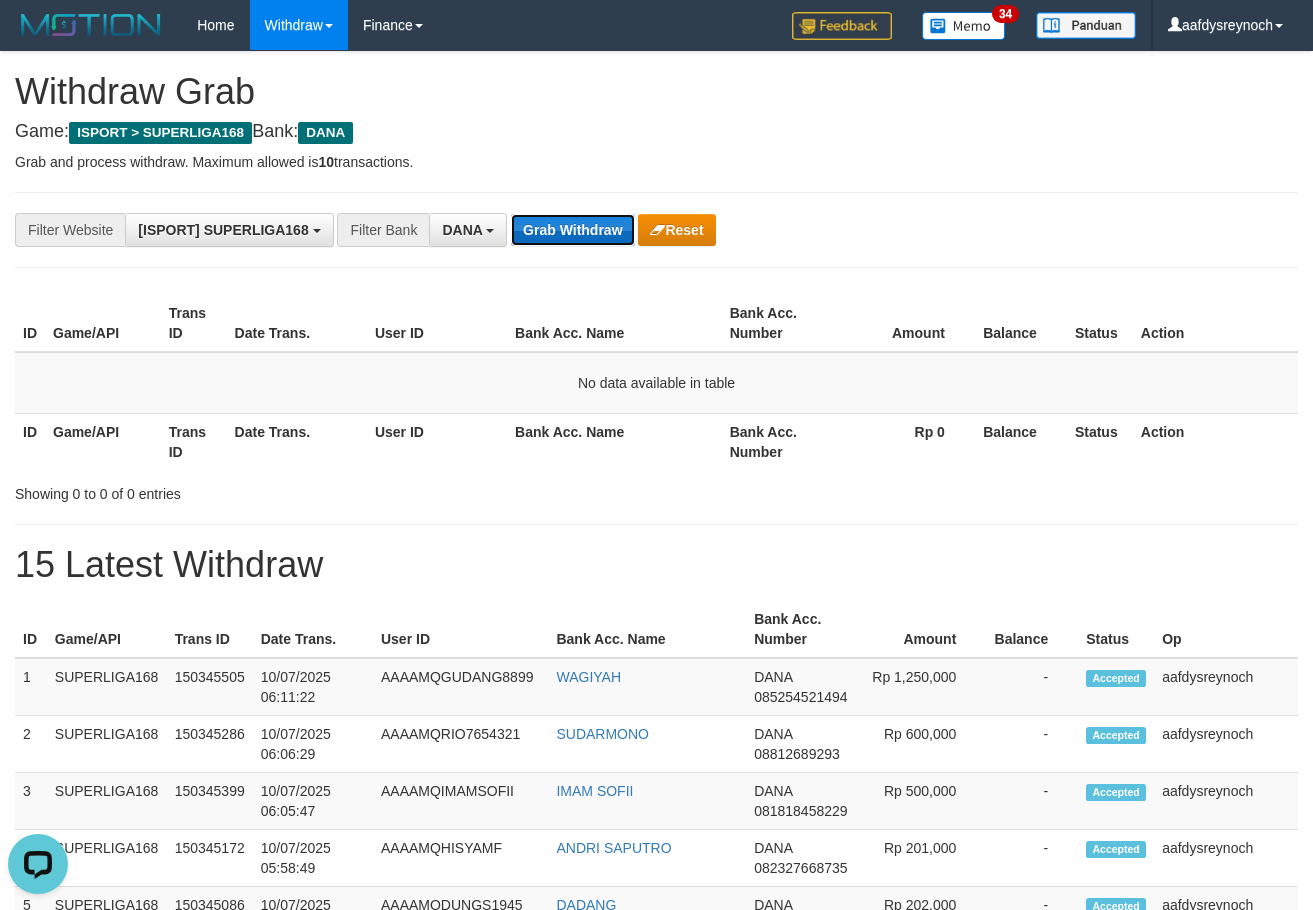 click on "Grab Withdraw" at bounding box center [572, 230] 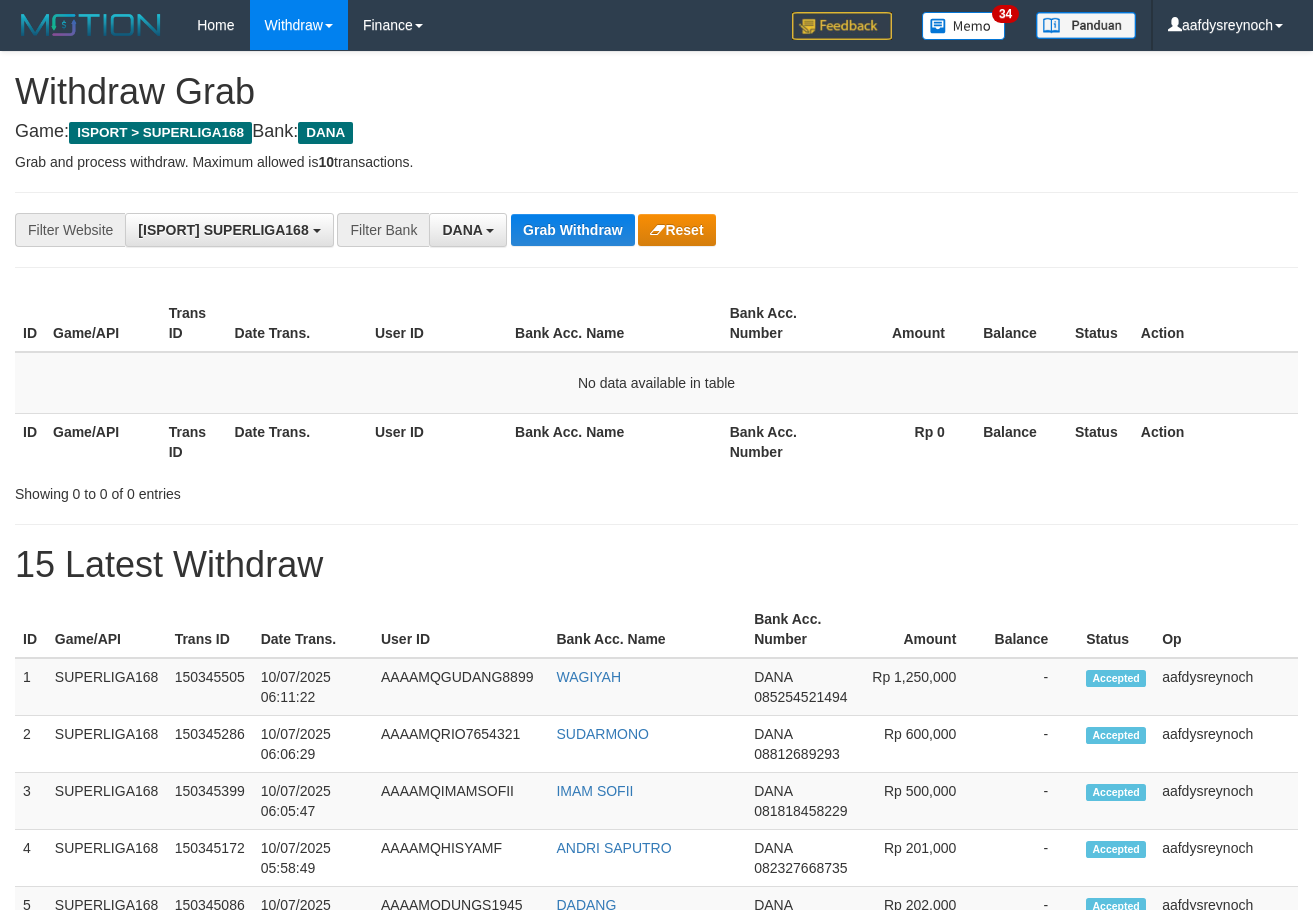 scroll, scrollTop: 0, scrollLeft: 0, axis: both 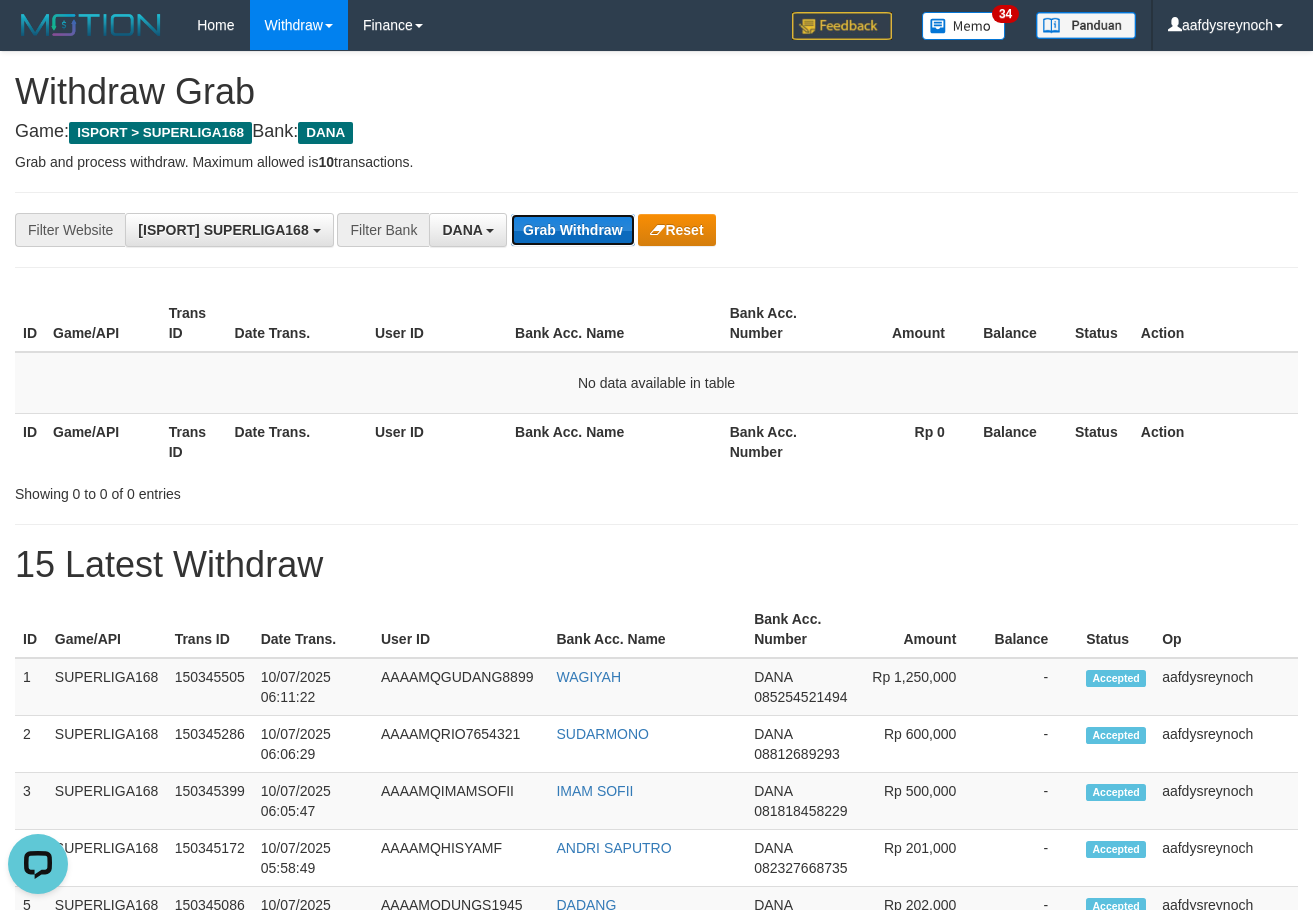 click on "Grab Withdraw" at bounding box center [572, 230] 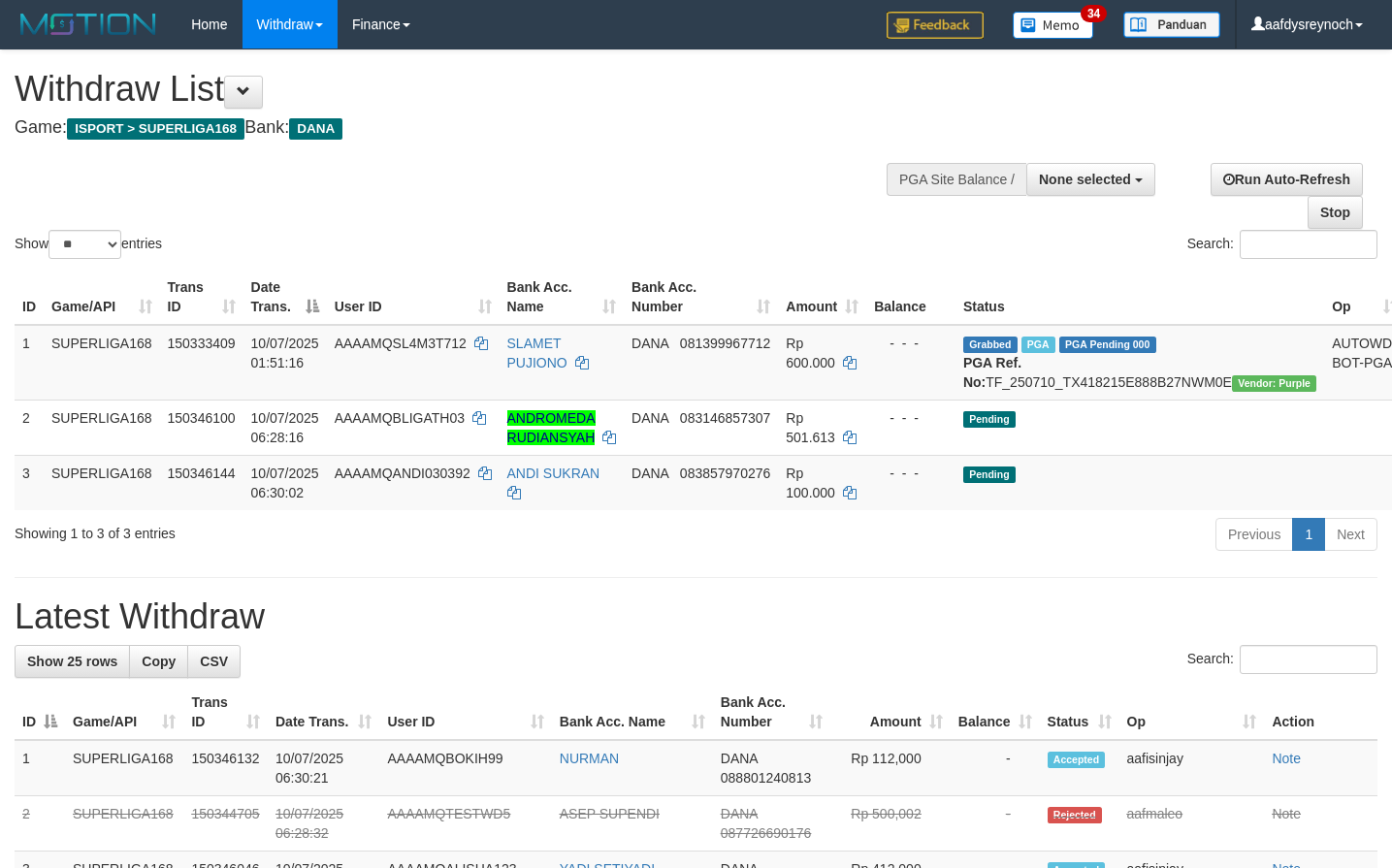 scroll, scrollTop: 194, scrollLeft: 0, axis: vertical 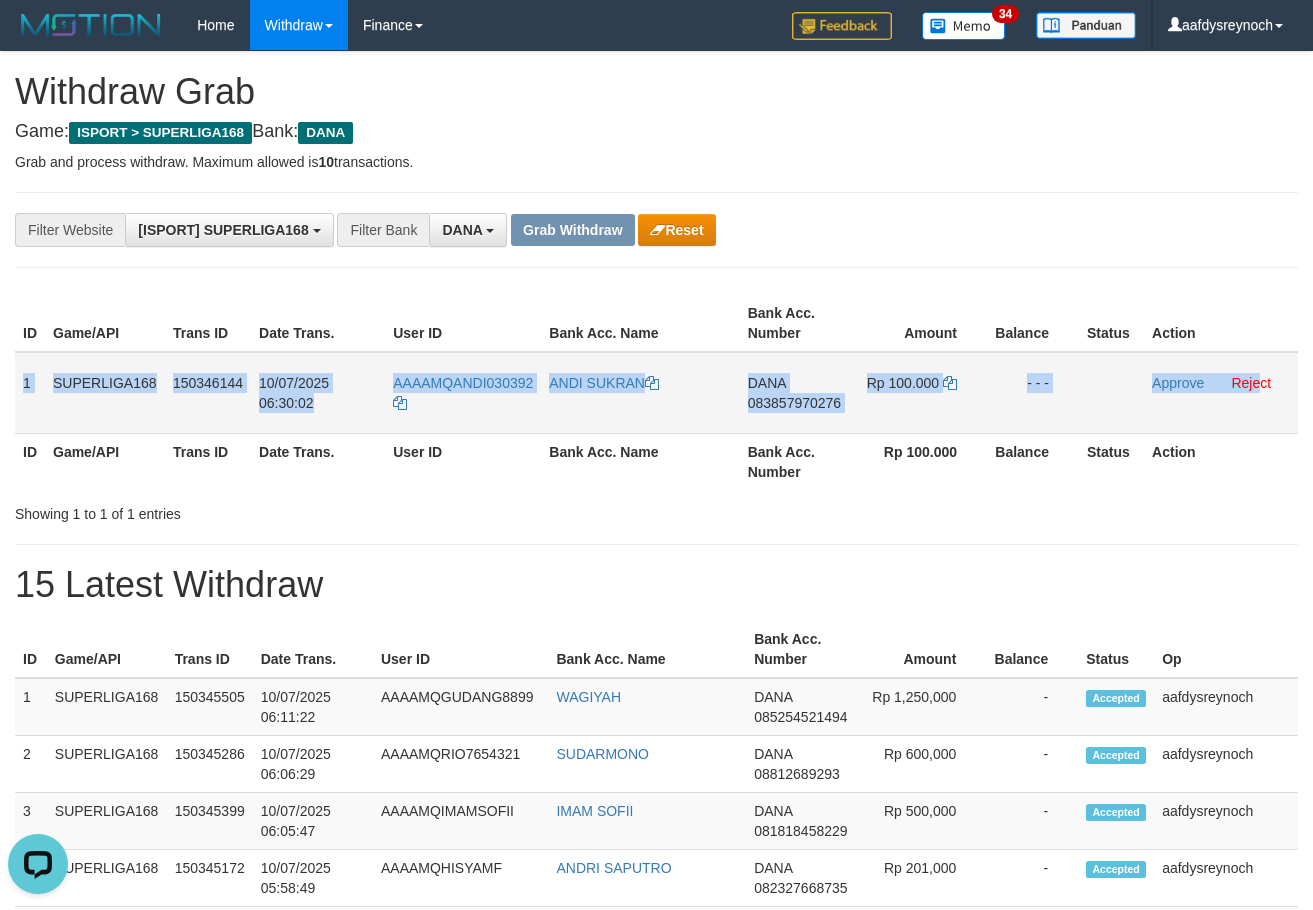 copy on "1
SUPERLIGA168
150346144
10/07/2025 06:30:02
AAAAMQANDI030392
ANDI SUKRAN
DANA
083857970276
Rp 100.000
- - -
Approve
Reje" 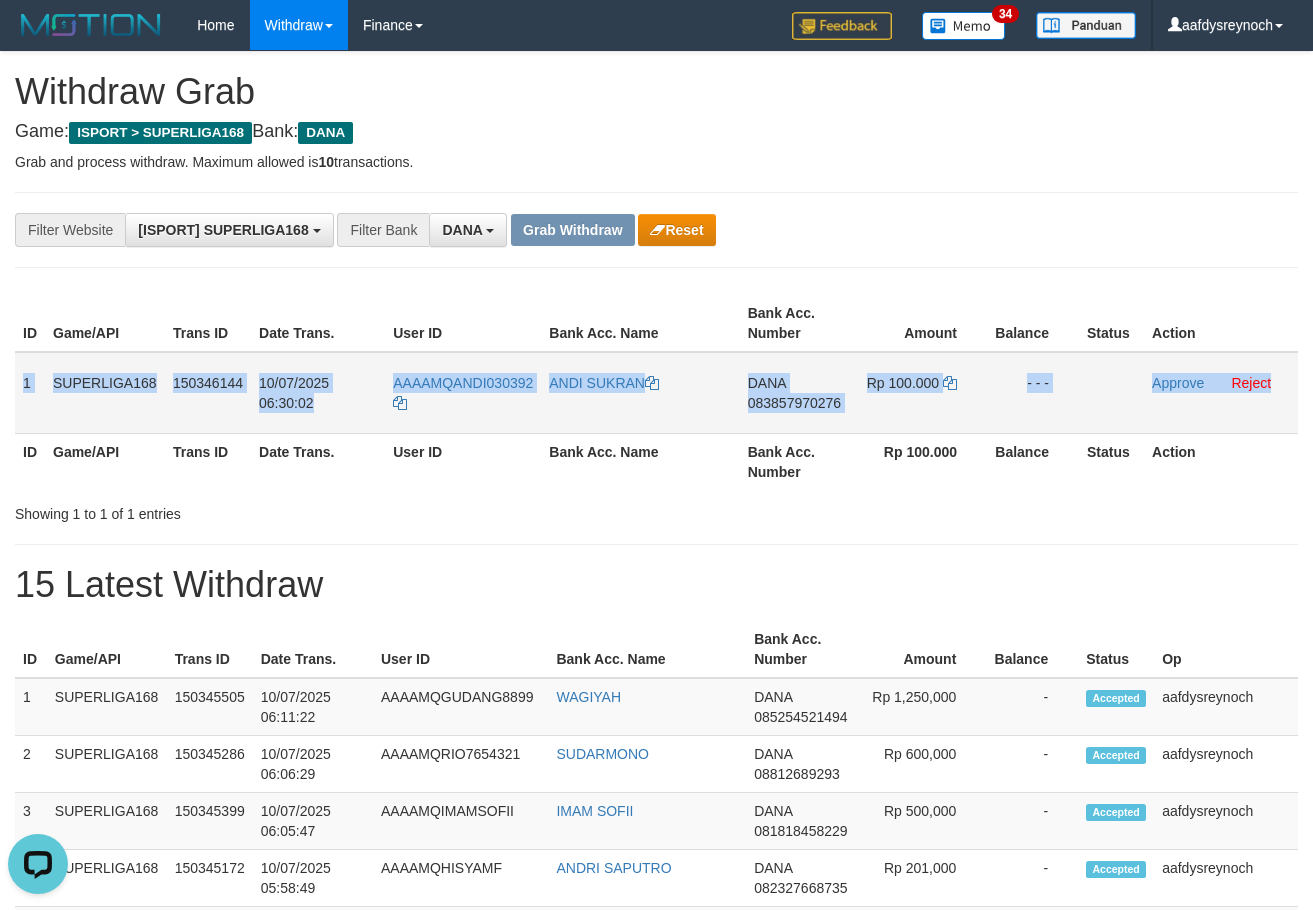 copy on "1
SUPERLIGA168
150346144
10/07/2025 06:30:02
AAAAMQANDI030392
ANDI SUKRAN
DANA
083857970276
Rp 100.000
- - -
Approve
Reject" 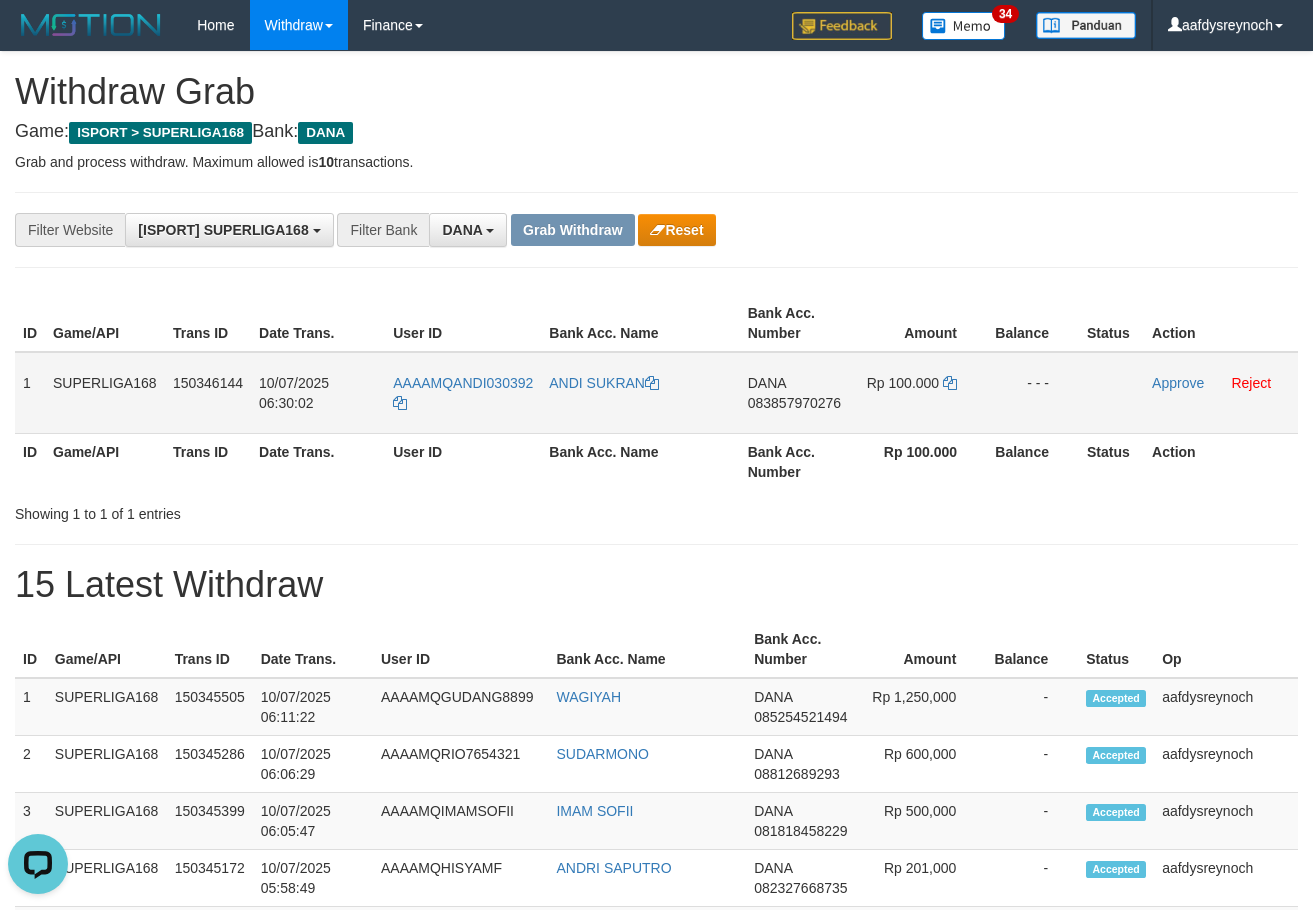 click on "083857970276" at bounding box center (794, 403) 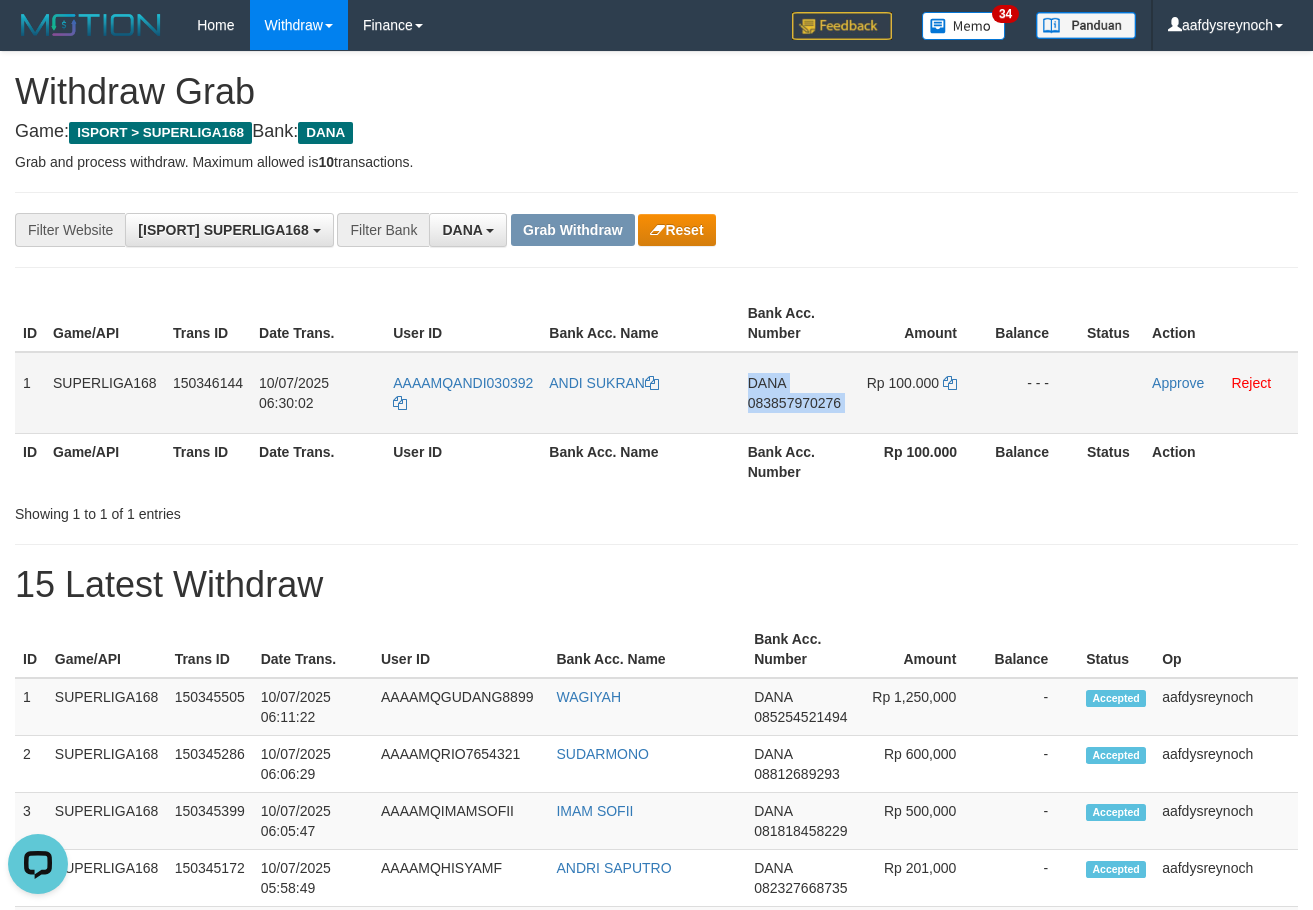 click on "083857970276" at bounding box center [794, 403] 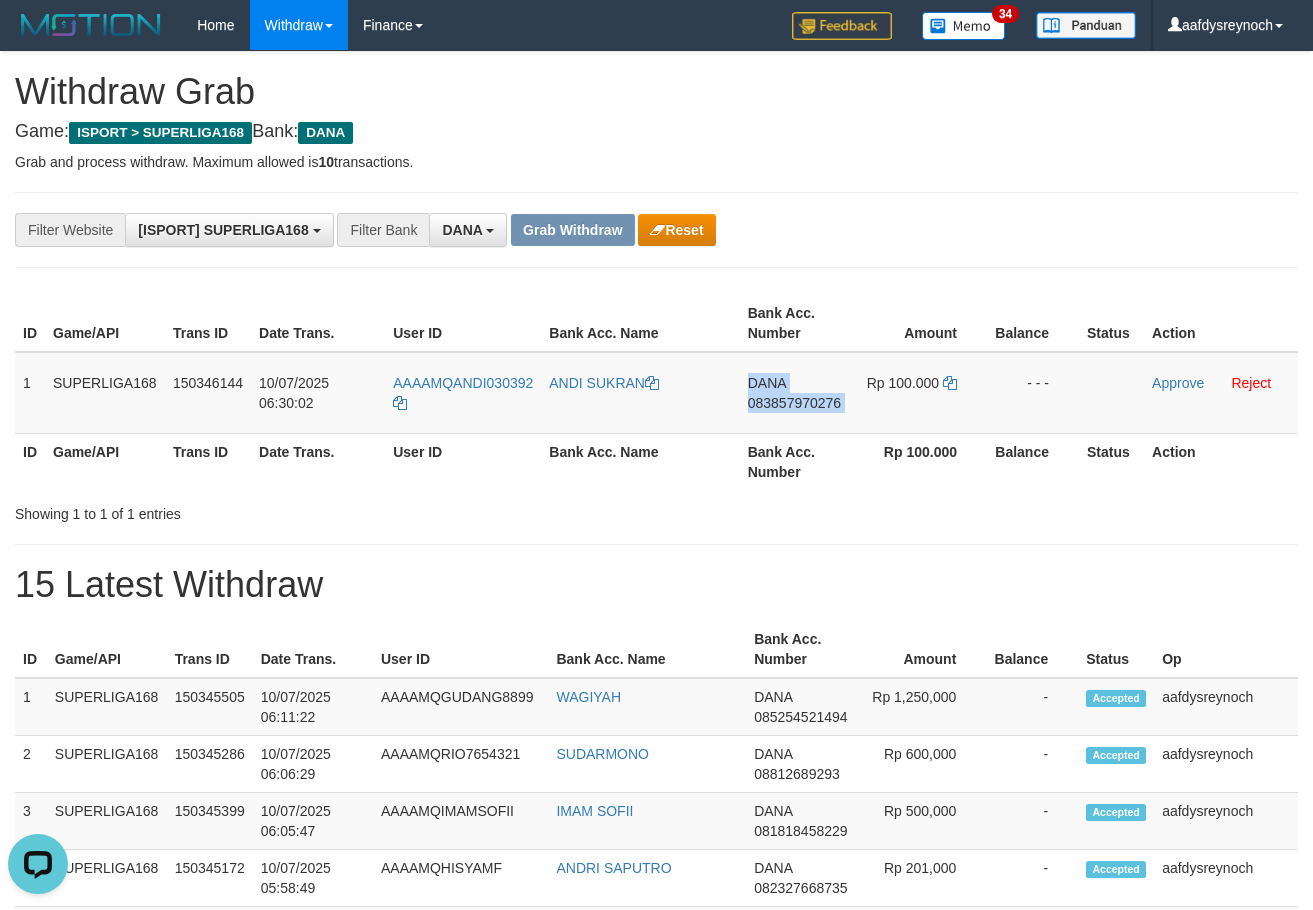 drag, startPoint x: 796, startPoint y: 403, endPoint x: 1317, endPoint y: 405, distance: 521.00385 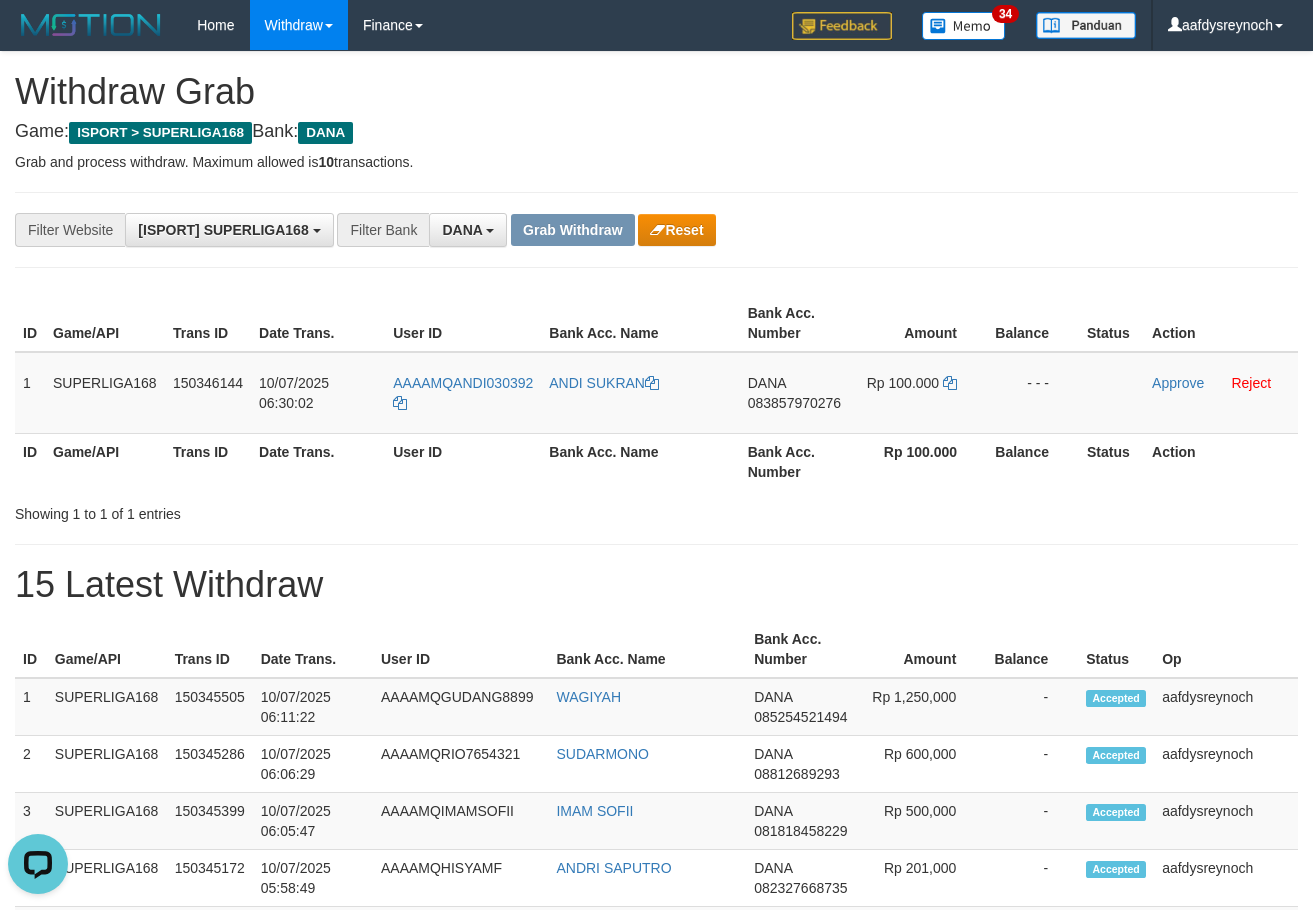 drag, startPoint x: 817, startPoint y: 174, endPoint x: 803, endPoint y: 257, distance: 84.17244 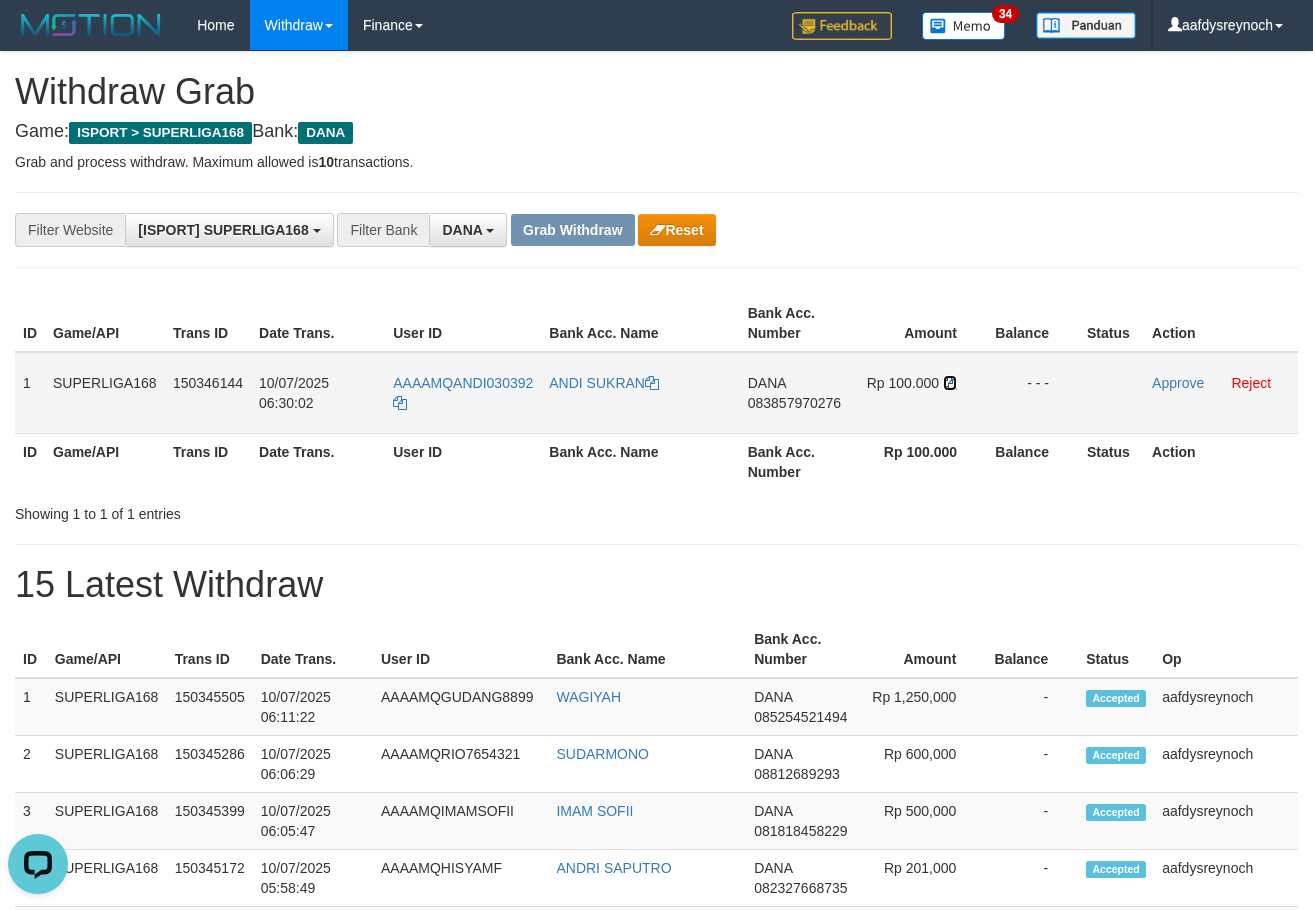 click at bounding box center [652, 383] 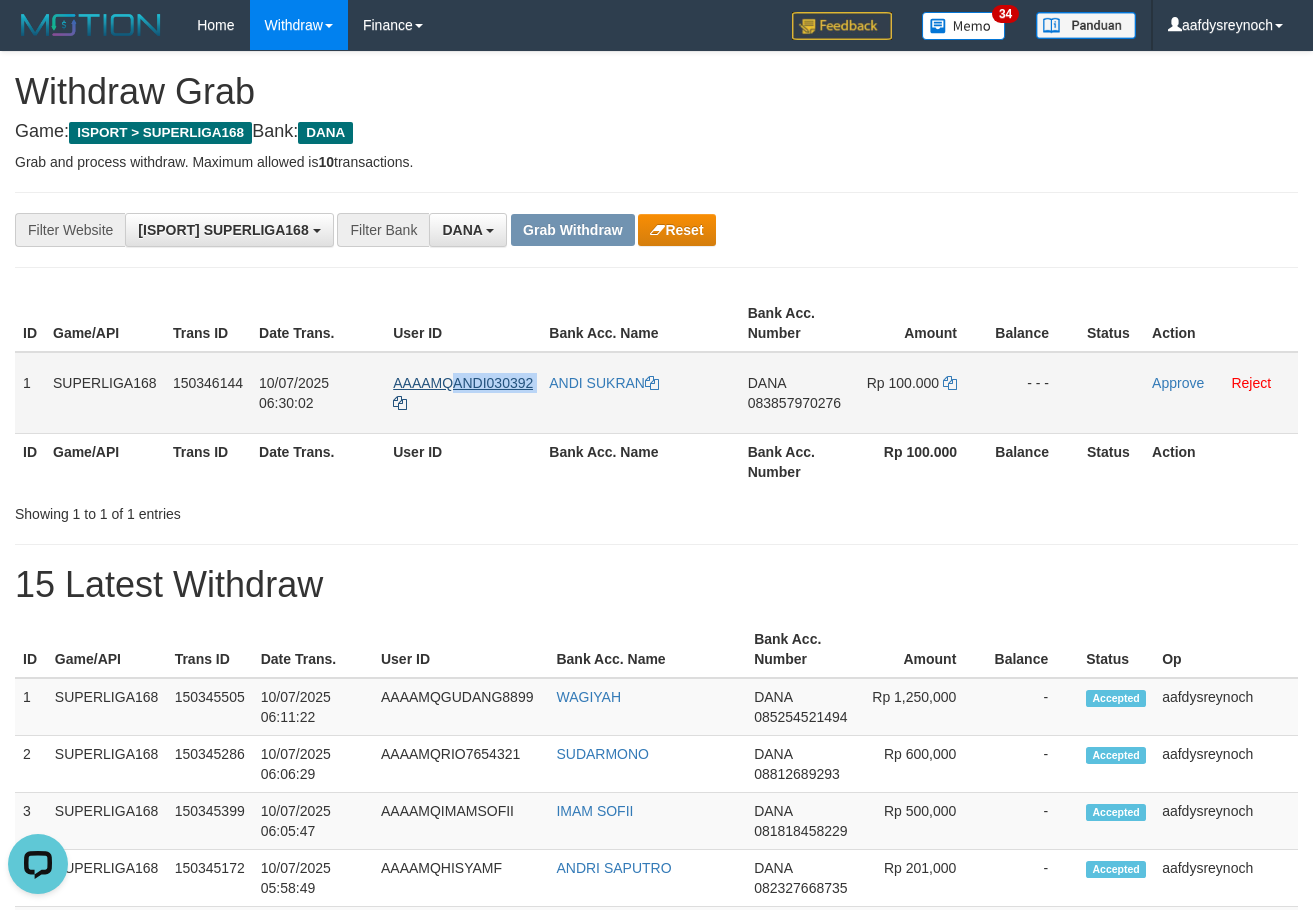 drag, startPoint x: 527, startPoint y: 383, endPoint x: 453, endPoint y: 381, distance: 74.02702 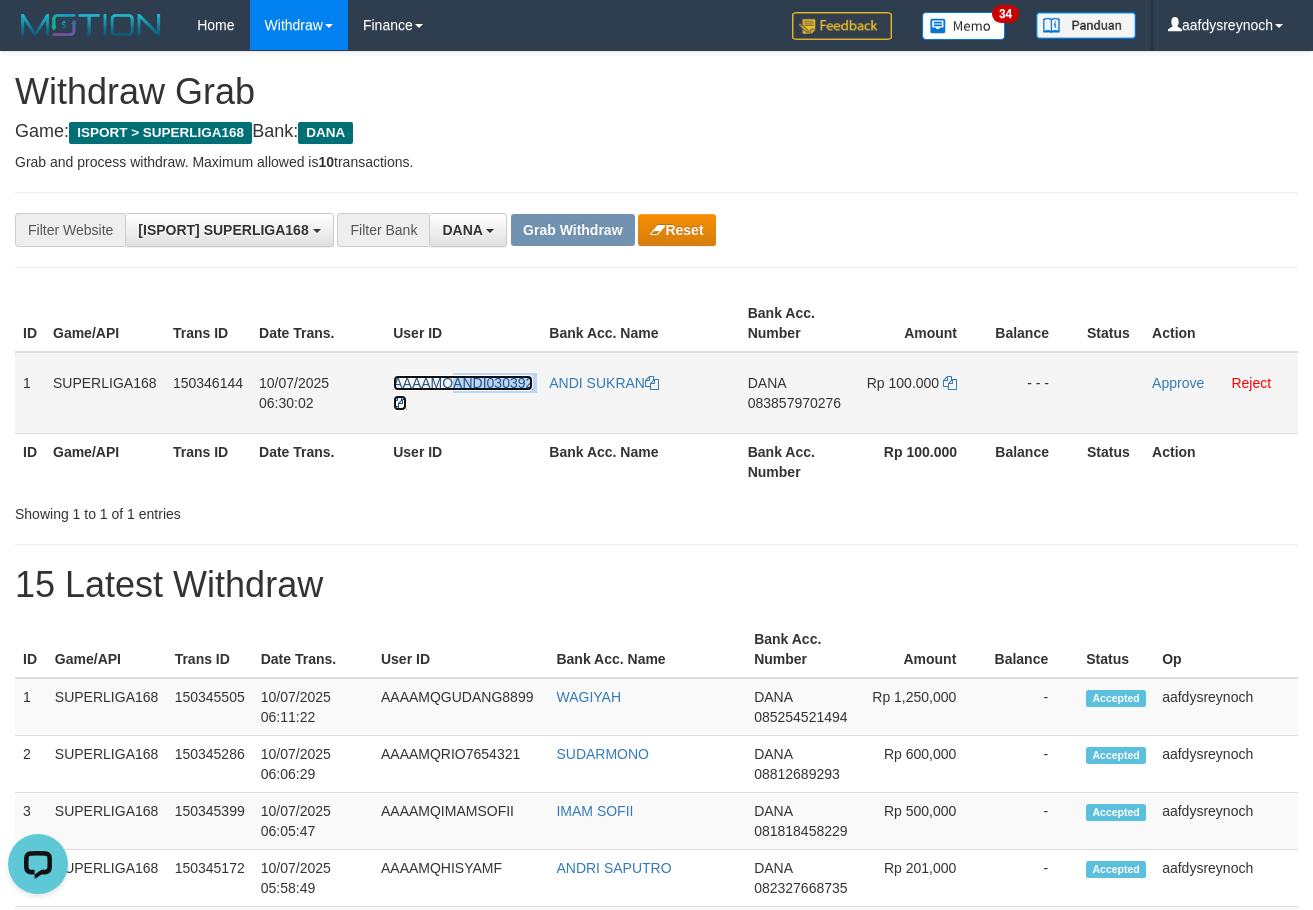 click on "AAAAMQANDI030392" at bounding box center (463, 383) 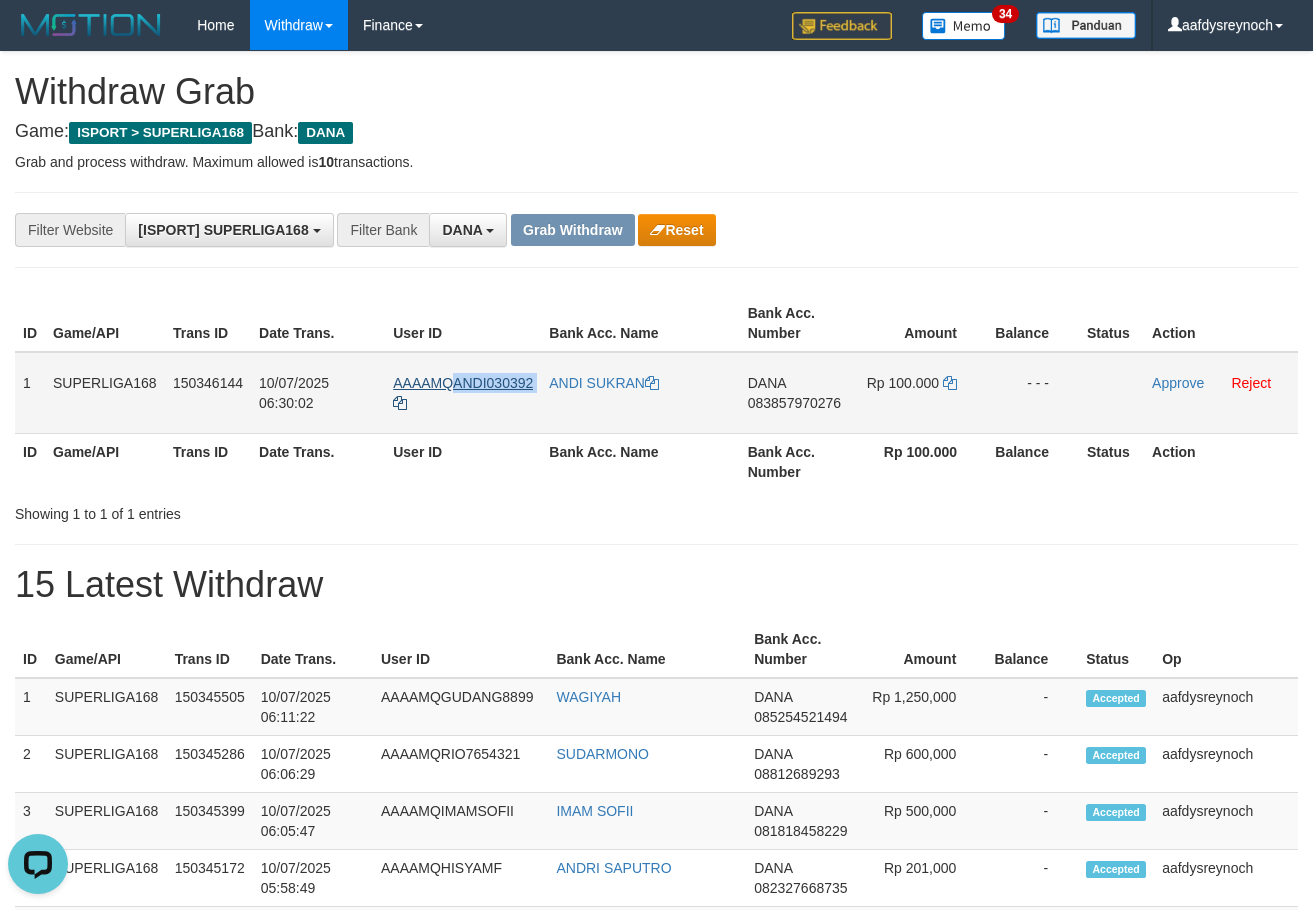 drag, startPoint x: 537, startPoint y: 372, endPoint x: 451, endPoint y: 384, distance: 86.833176 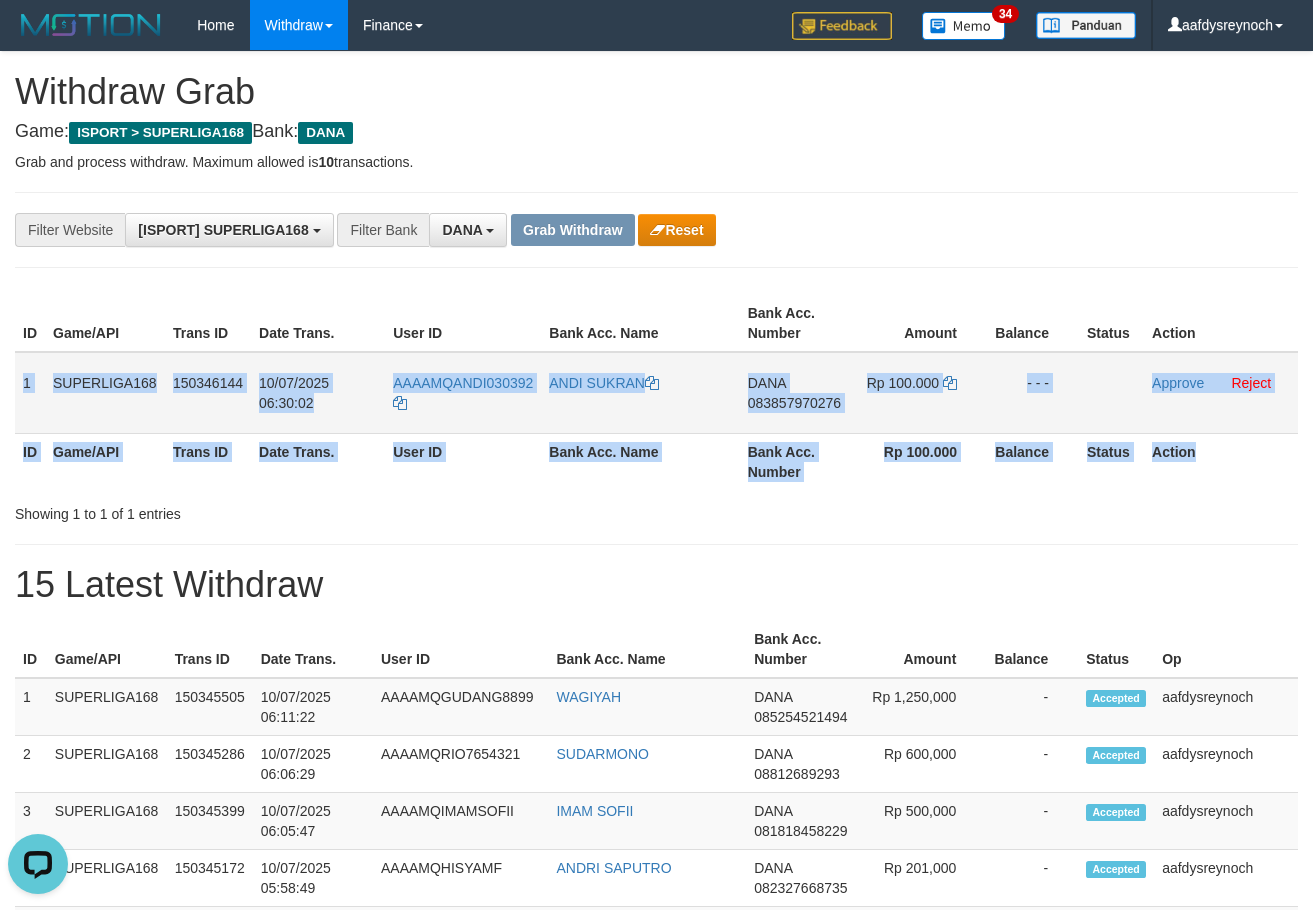 copy on "1
SUPERLIGA168
150346144
10/07/2025 06:30:02
AAAAMQANDI030392
ANDI SUKRAN
DANA
083857970276
Rp 100.000
- - -
Approve
Reject
ID Game/API Trans ID Date Trans. User ID Bank Acc. Name Bank Acc. Number Rp 100.000 Balance Status Action" 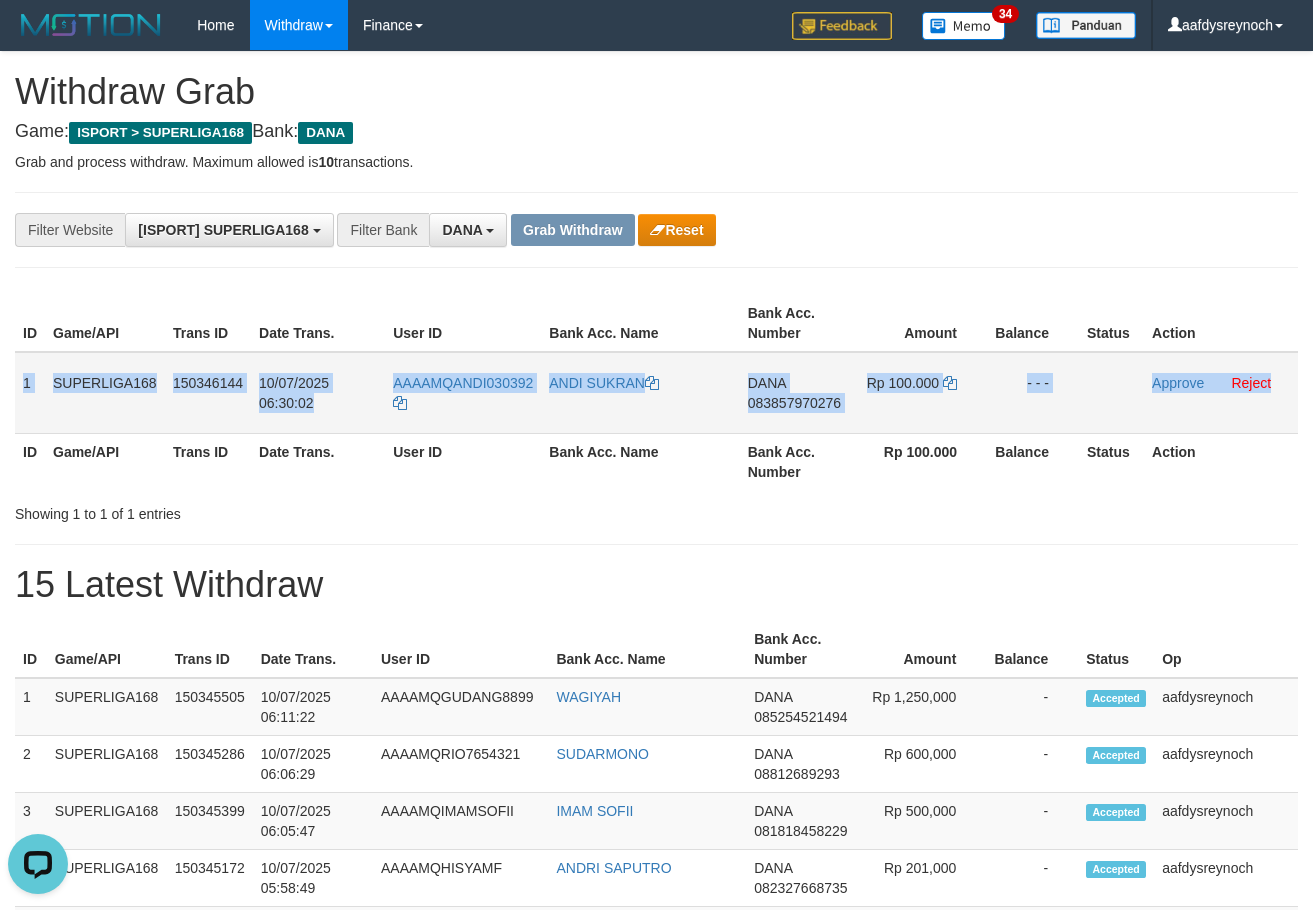 copy on "1
SUPERLIGA168
150346144
10/07/2025 06:30:02
AAAAMQANDI030392
ANDI SUKRAN
DANA
083857970276
Rp 100.000
- - -
Approve
Reject" 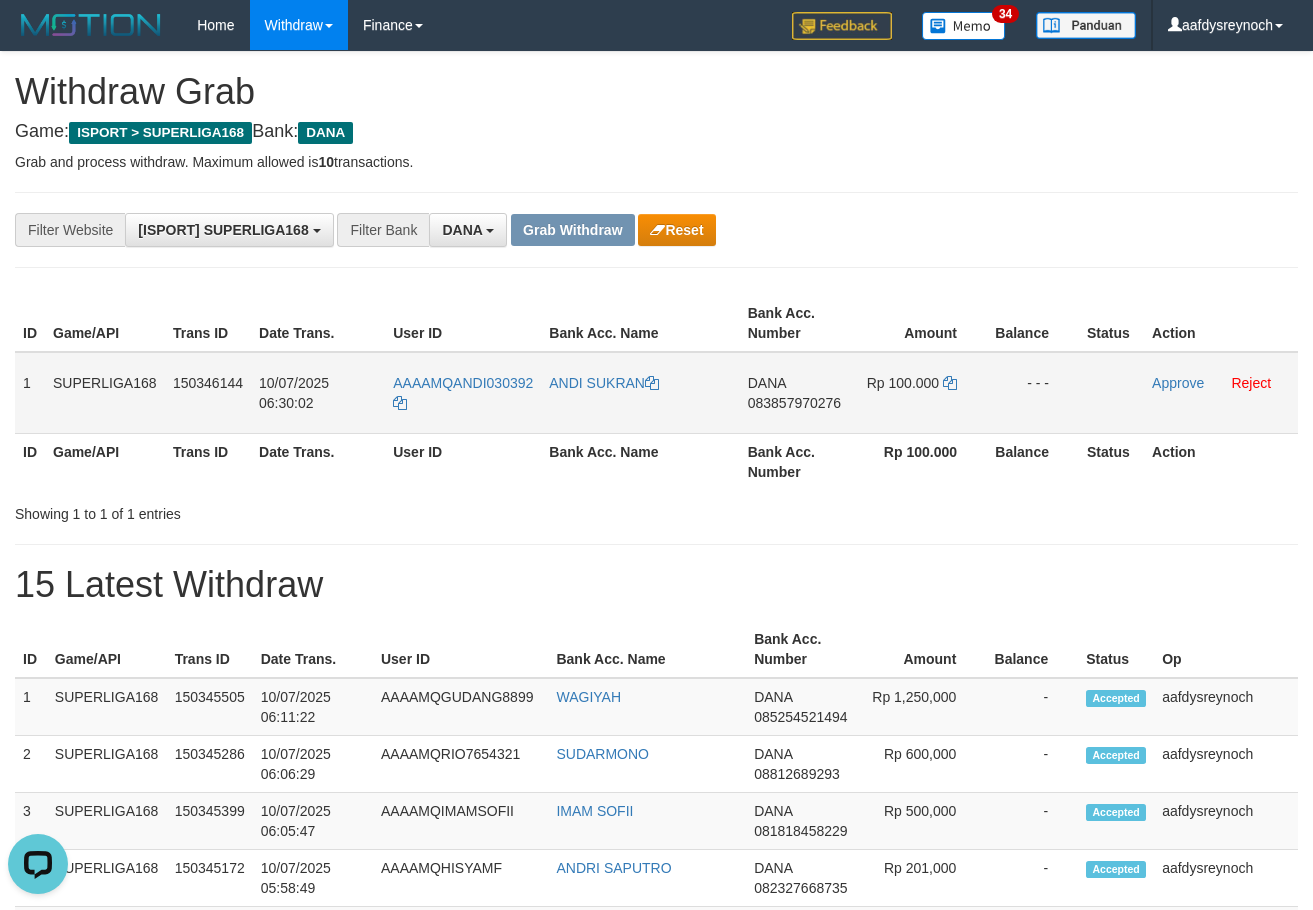 click on "083857970276" at bounding box center (794, 403) 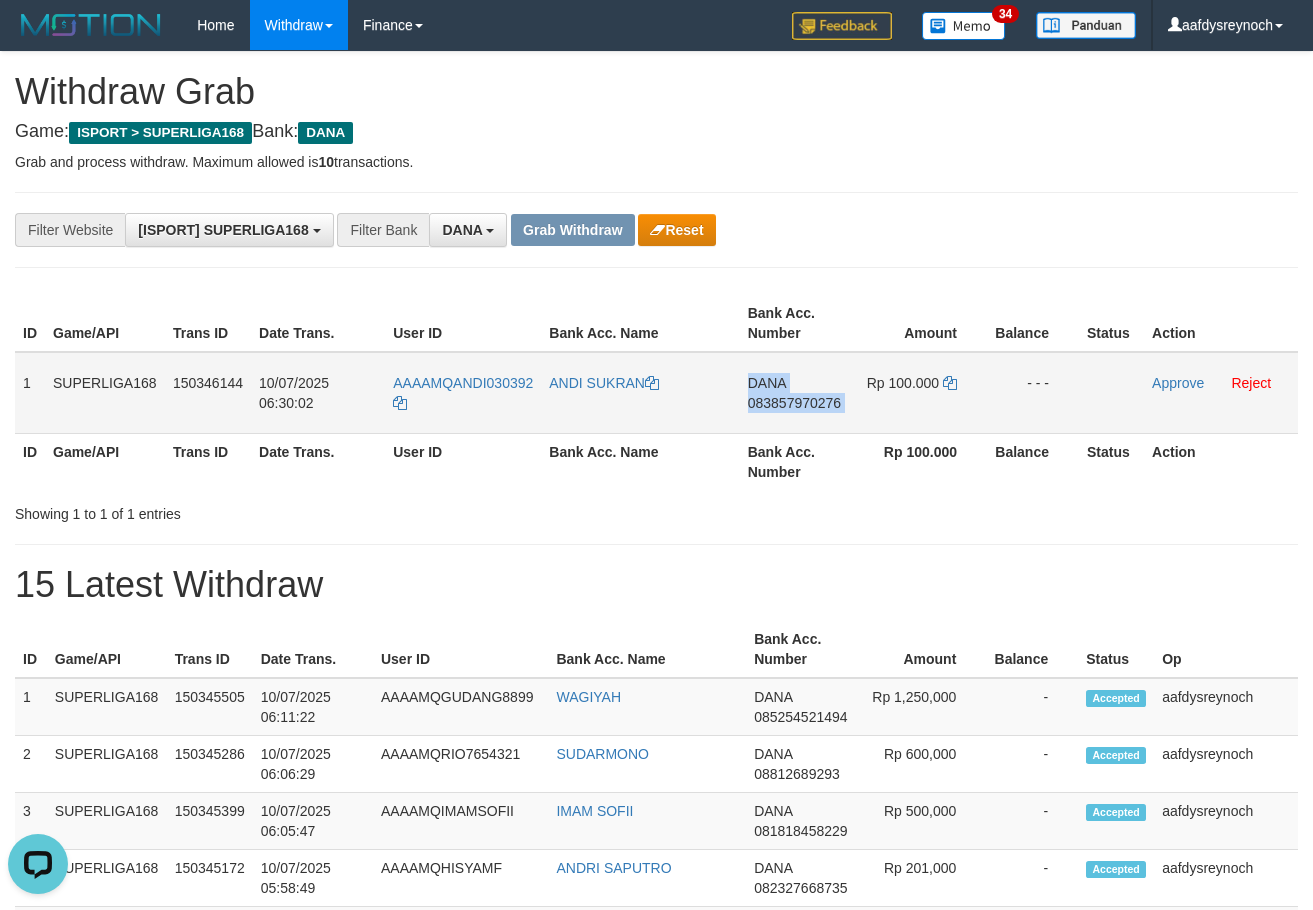 click on "083857970276" at bounding box center (794, 403) 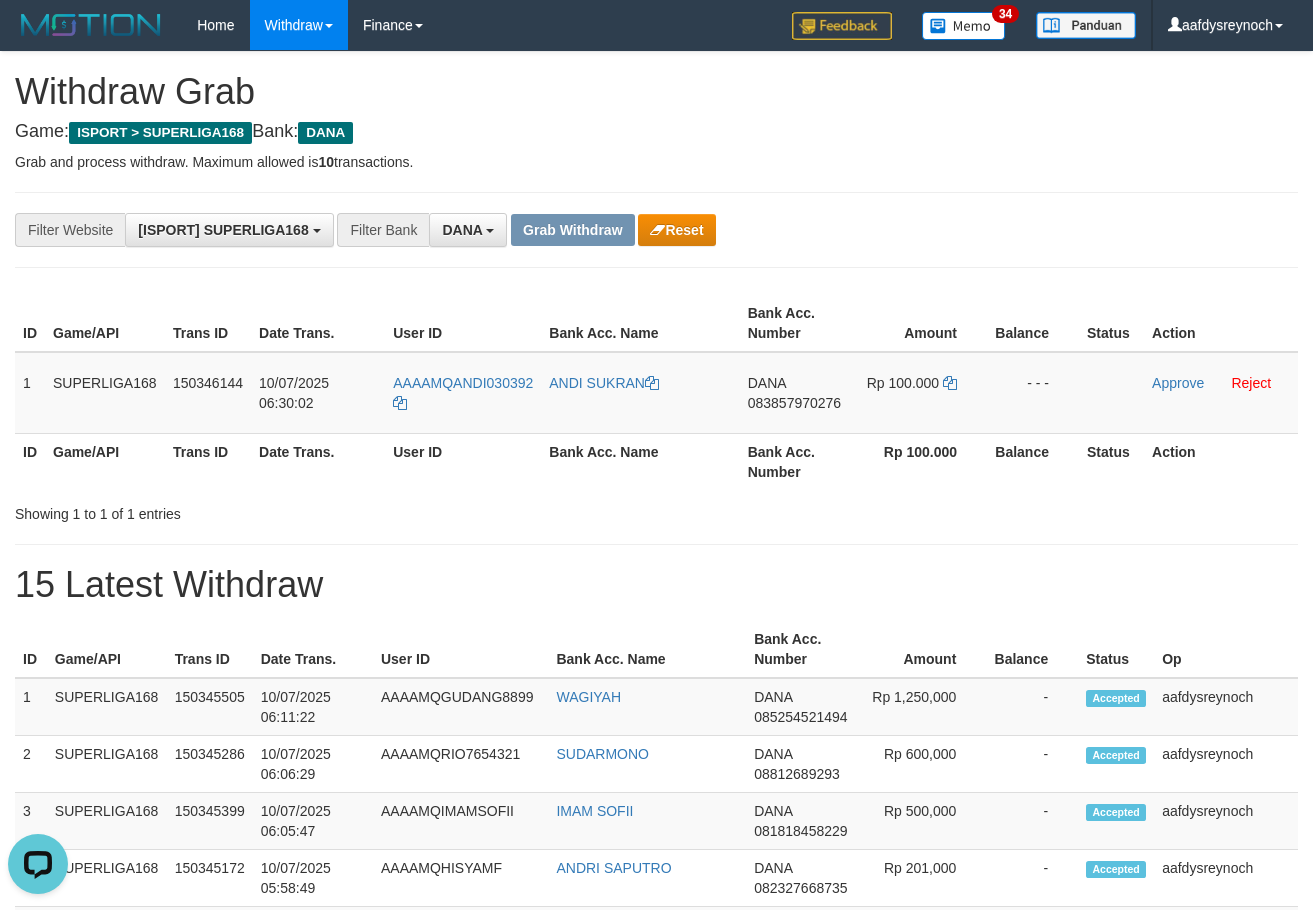 click on "**********" at bounding box center (656, 230) 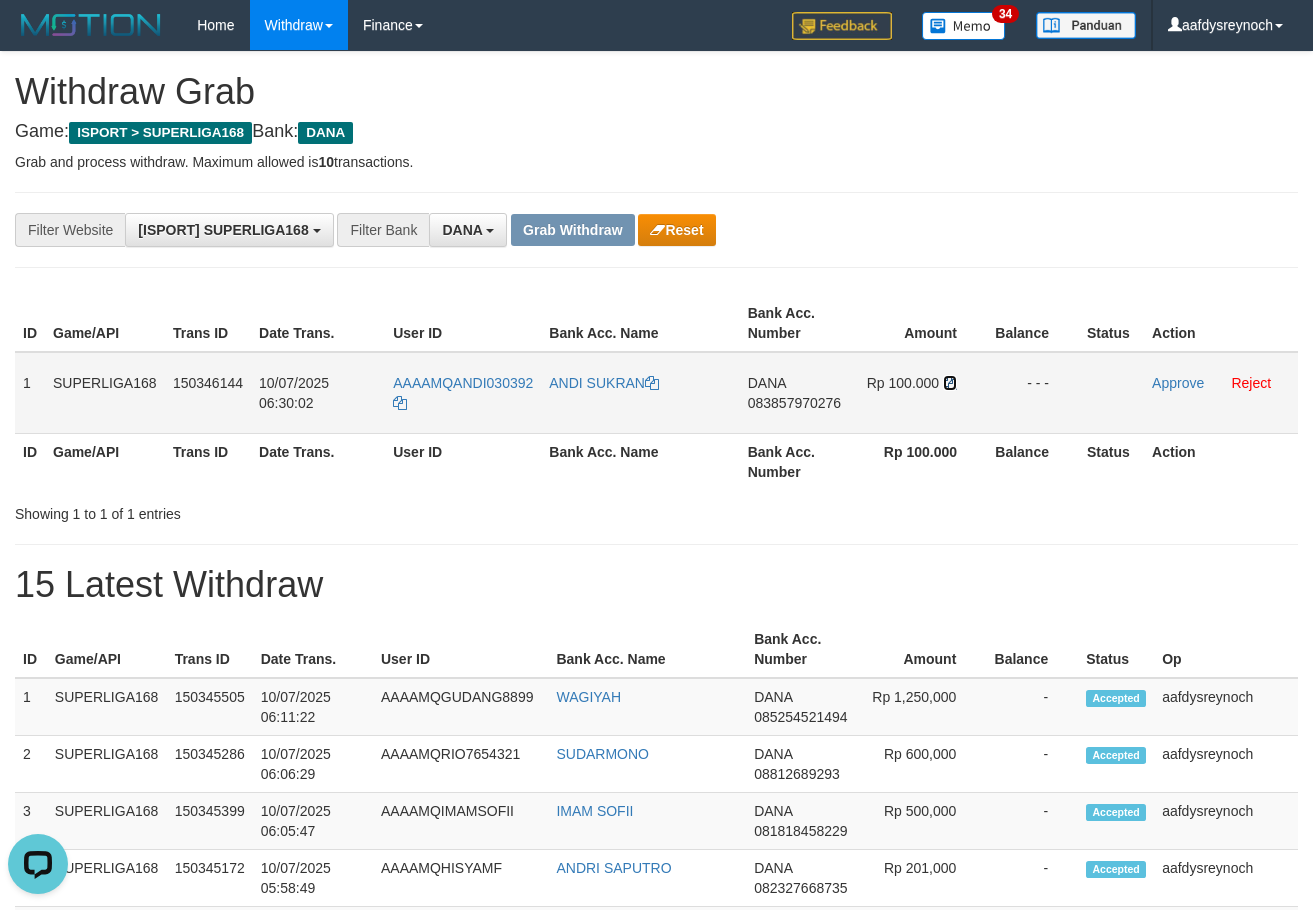 click at bounding box center (652, 383) 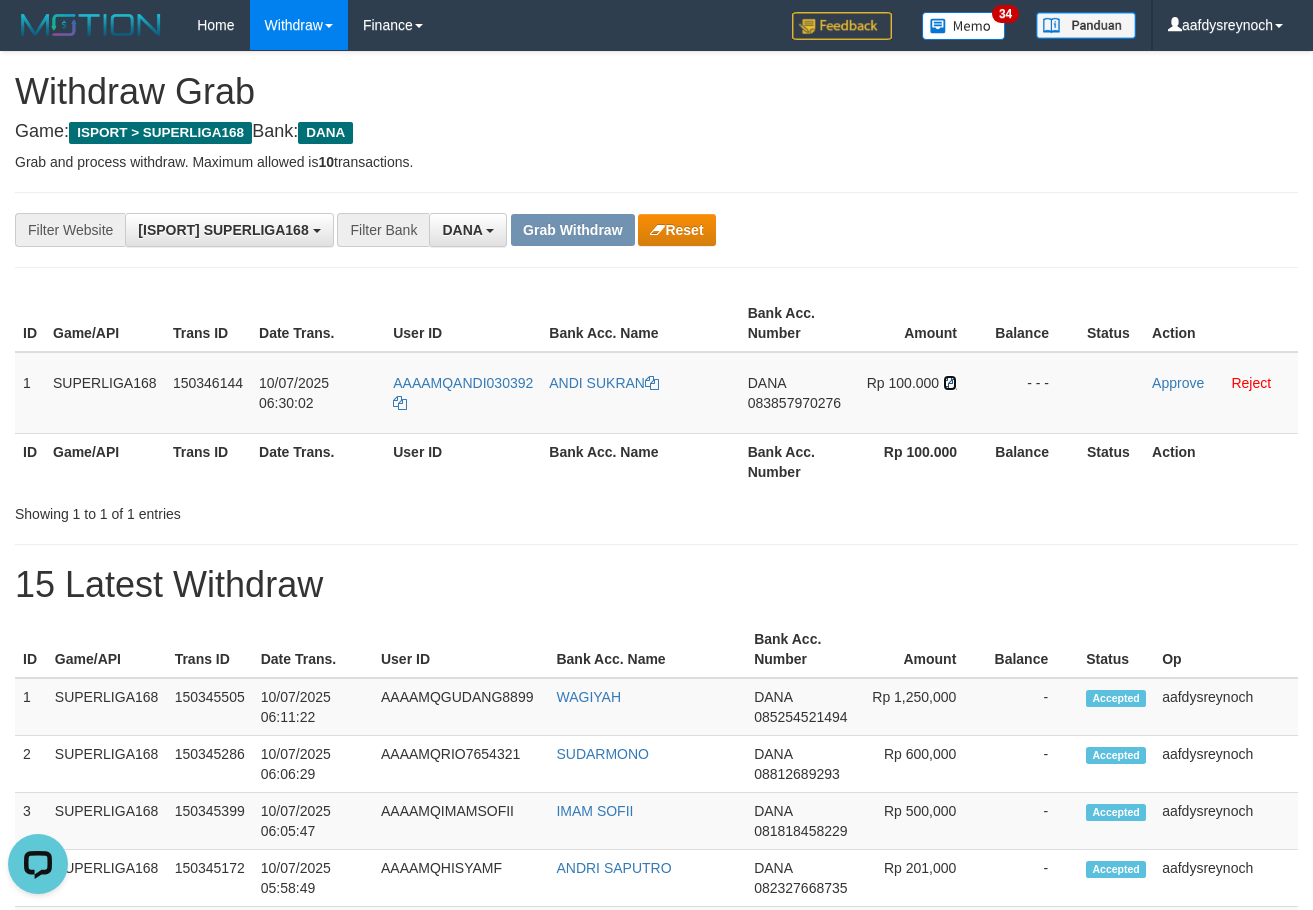 drag, startPoint x: 950, startPoint y: 379, endPoint x: 1326, endPoint y: 363, distance: 376.34027 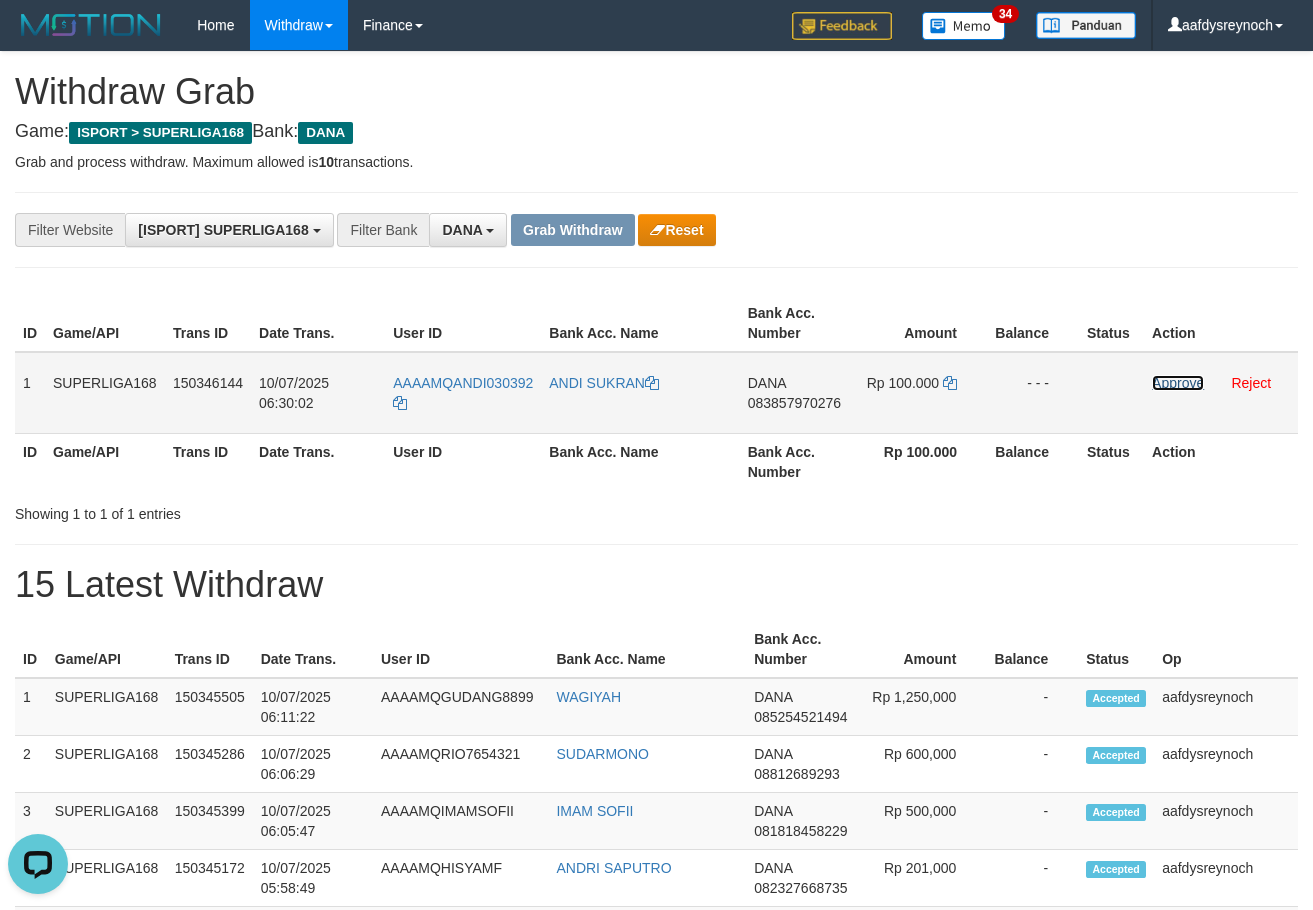 click on "Approve" at bounding box center (1178, 383) 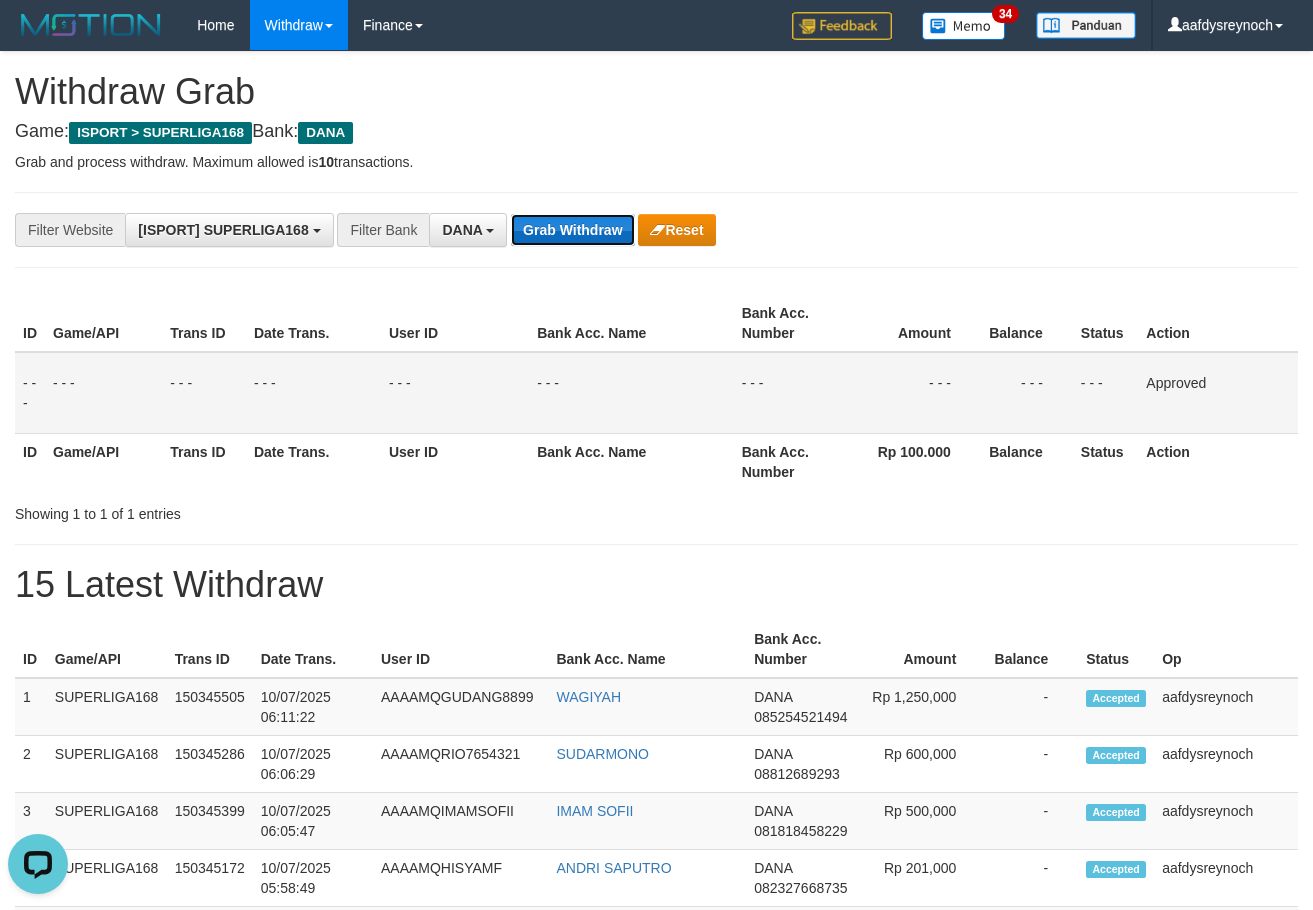click on "Grab Withdraw" at bounding box center [572, 230] 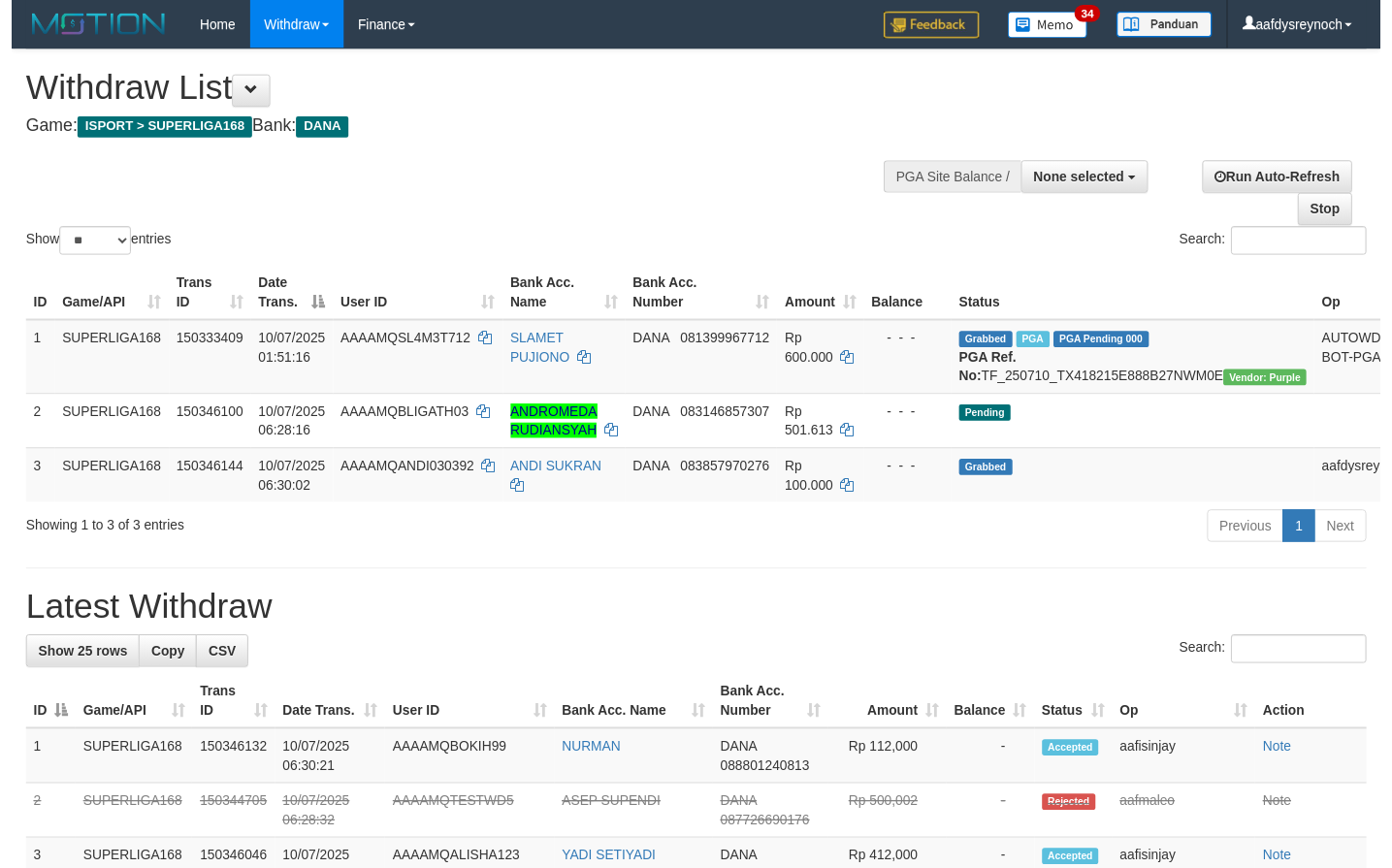 scroll, scrollTop: 194, scrollLeft: 0, axis: vertical 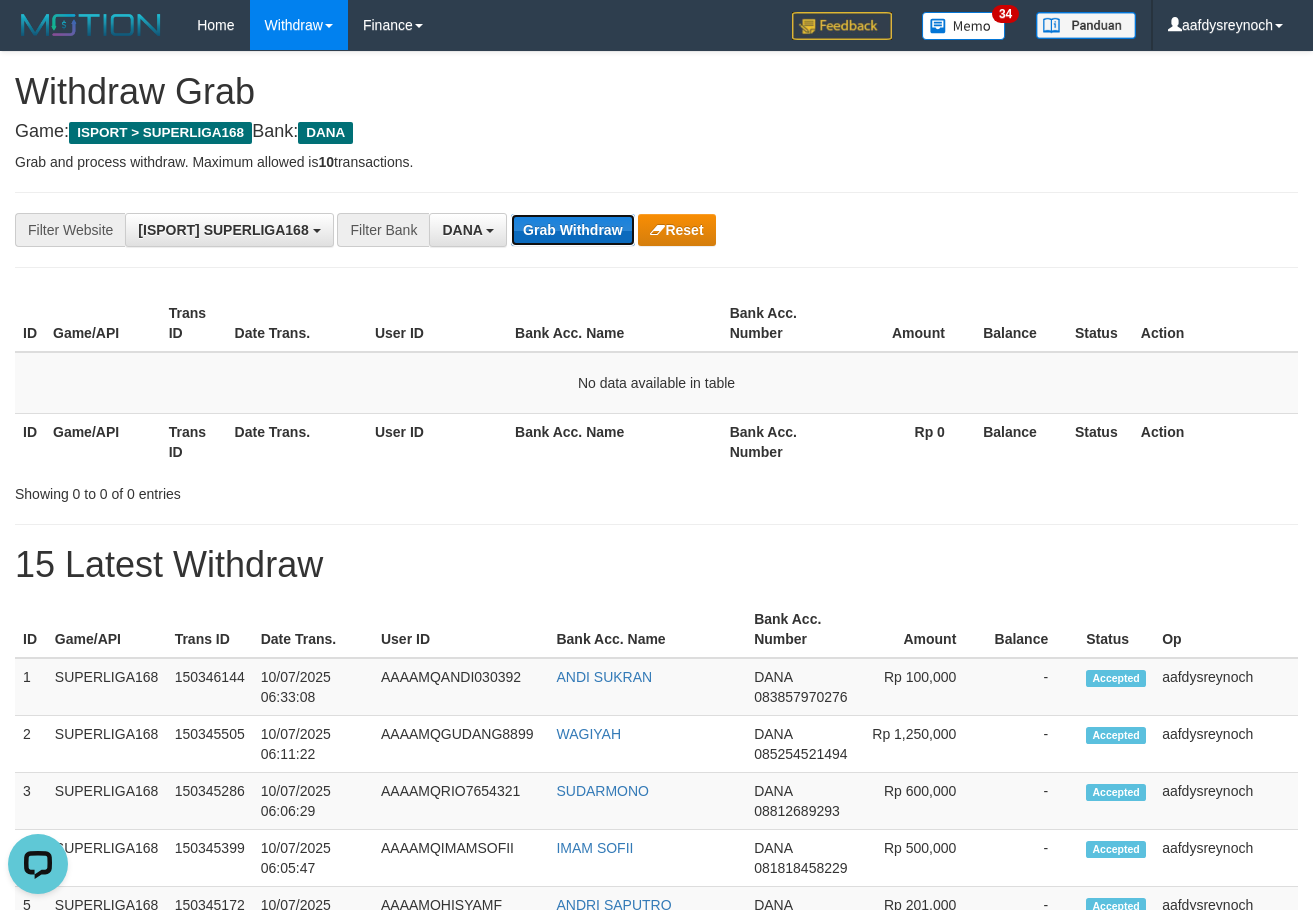 click on "Grab Withdraw" at bounding box center [572, 230] 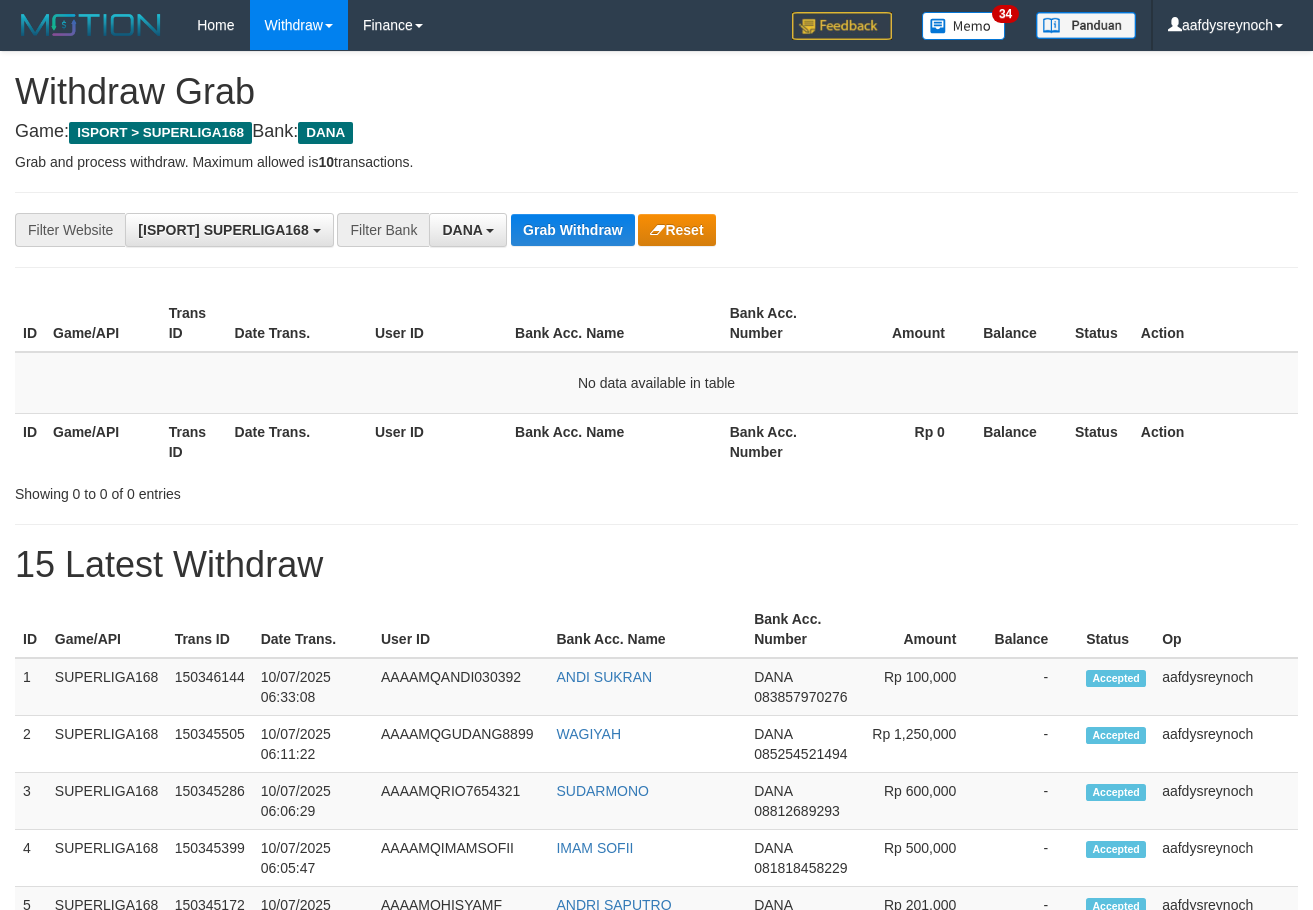 scroll, scrollTop: 0, scrollLeft: 0, axis: both 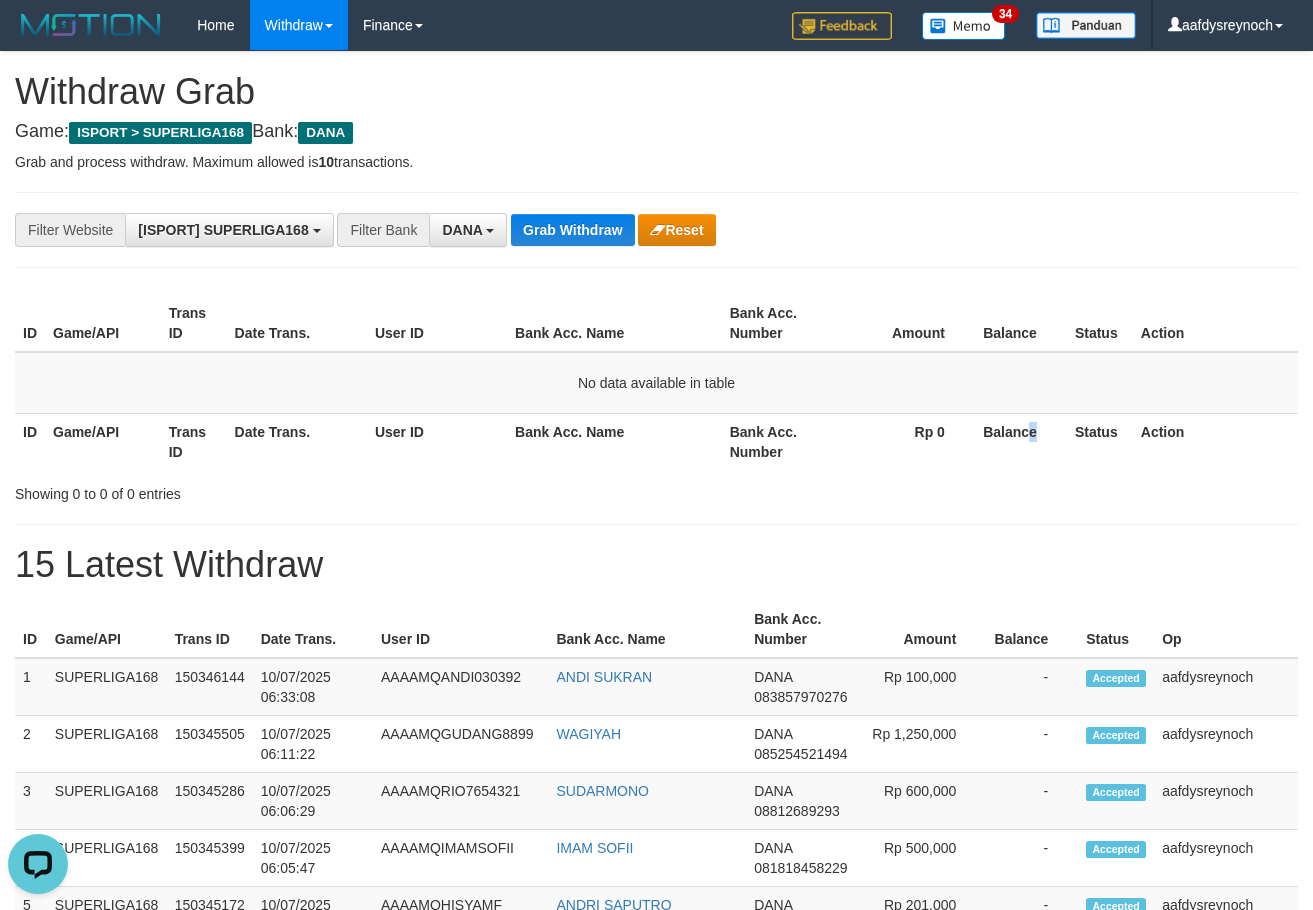 click on "Balance" at bounding box center (1021, 441) 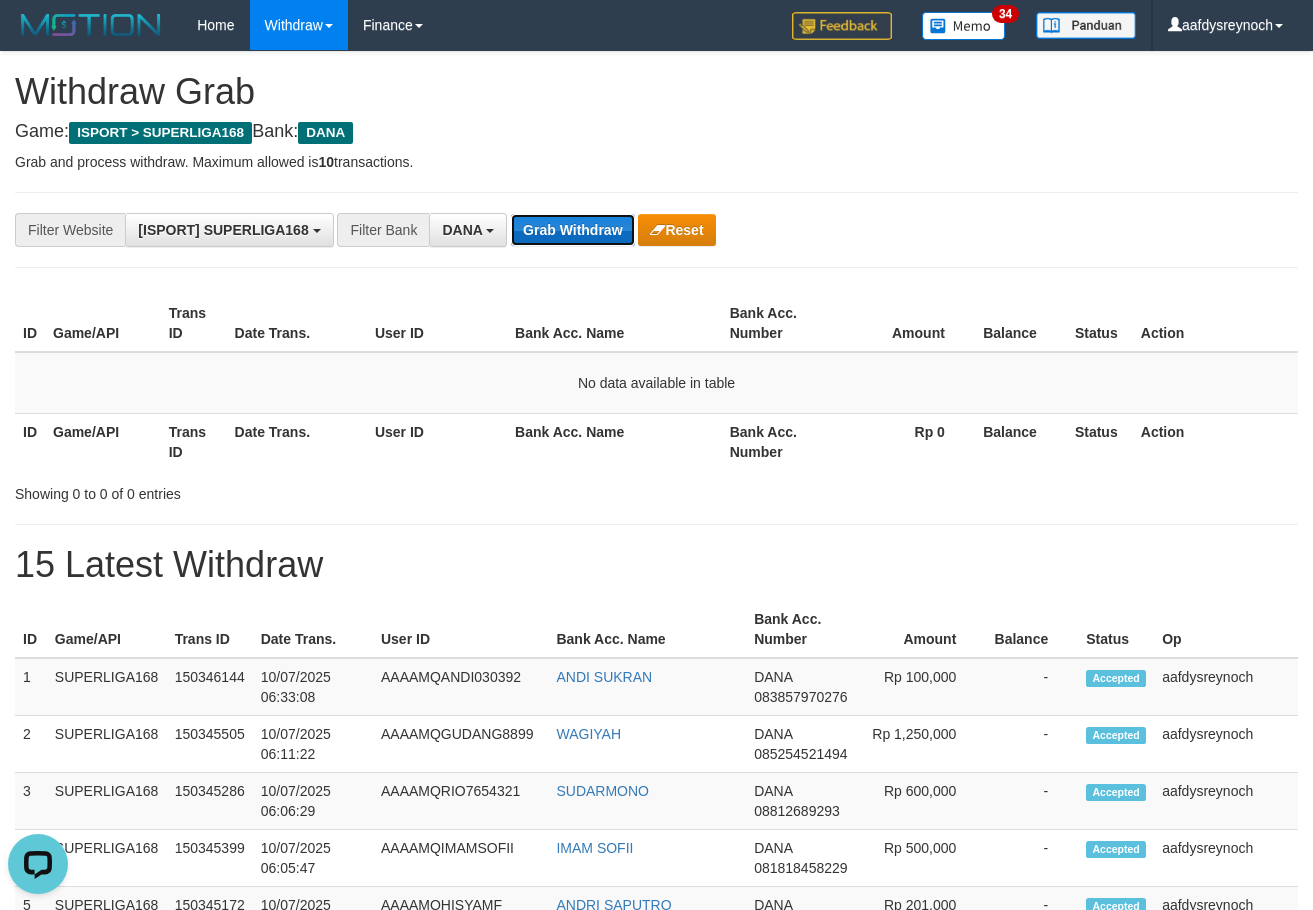 click on "Grab Withdraw" at bounding box center (572, 230) 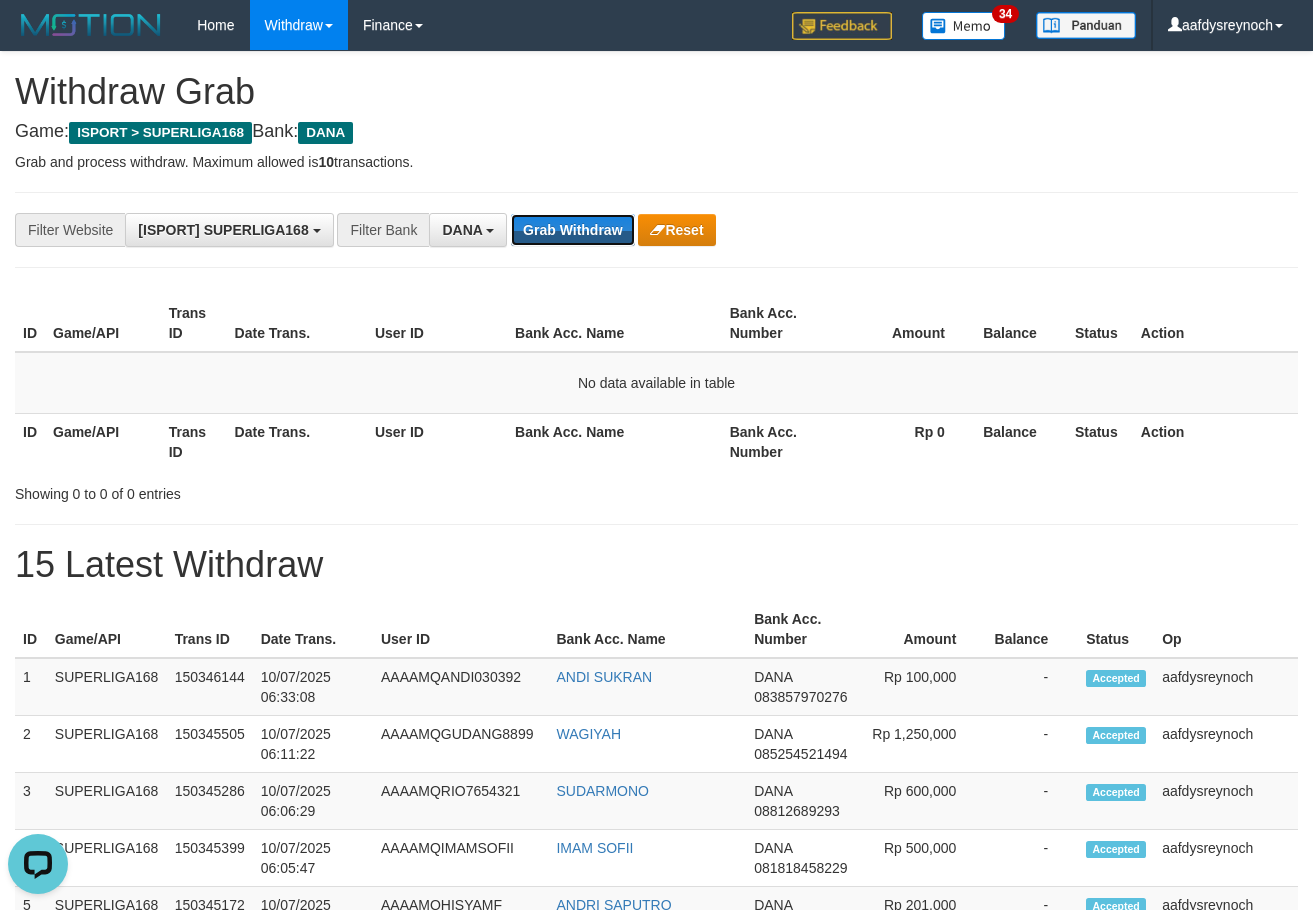 click on "Grab Withdraw" at bounding box center [572, 230] 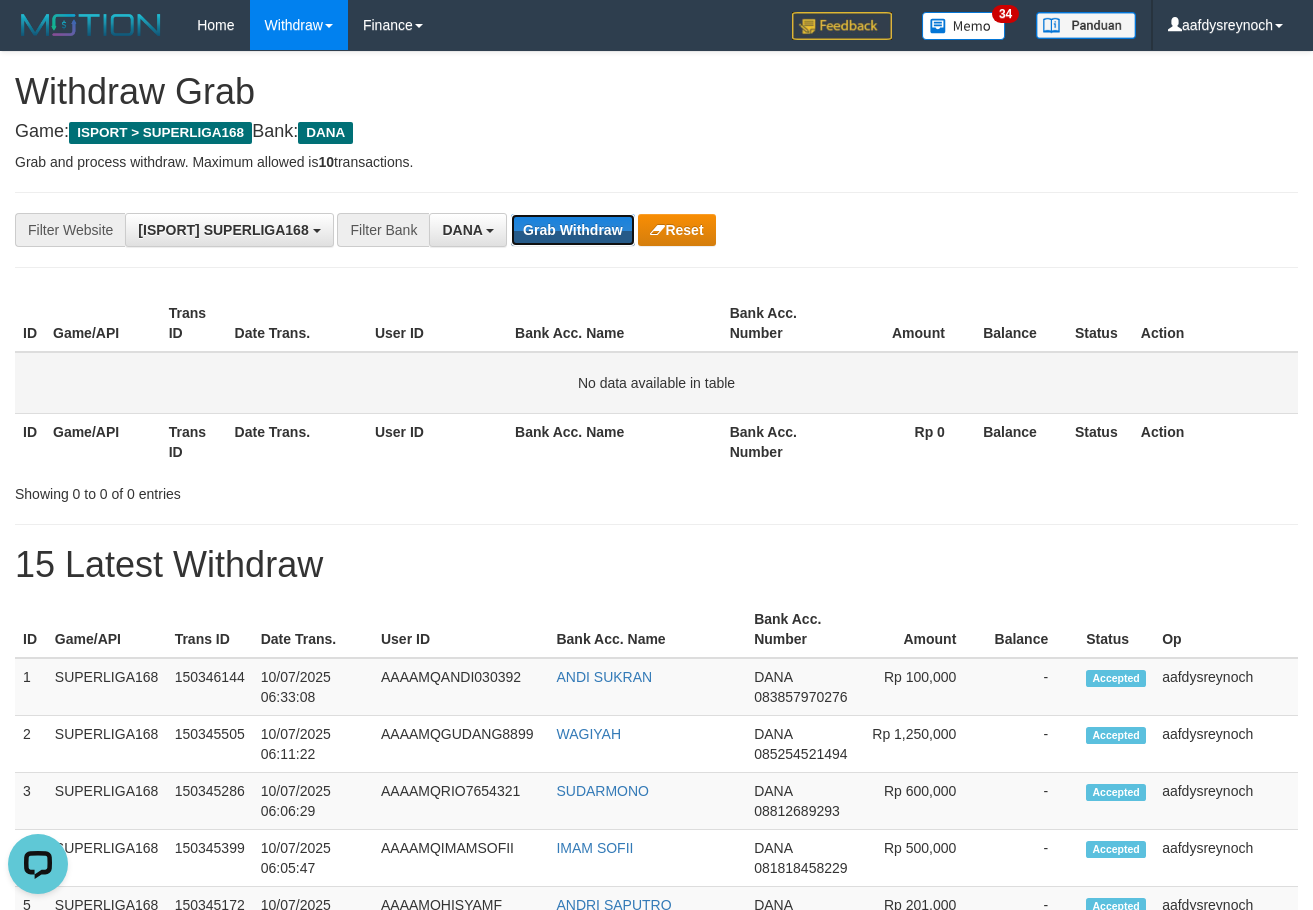 click on "Grab Withdraw" at bounding box center (572, 230) 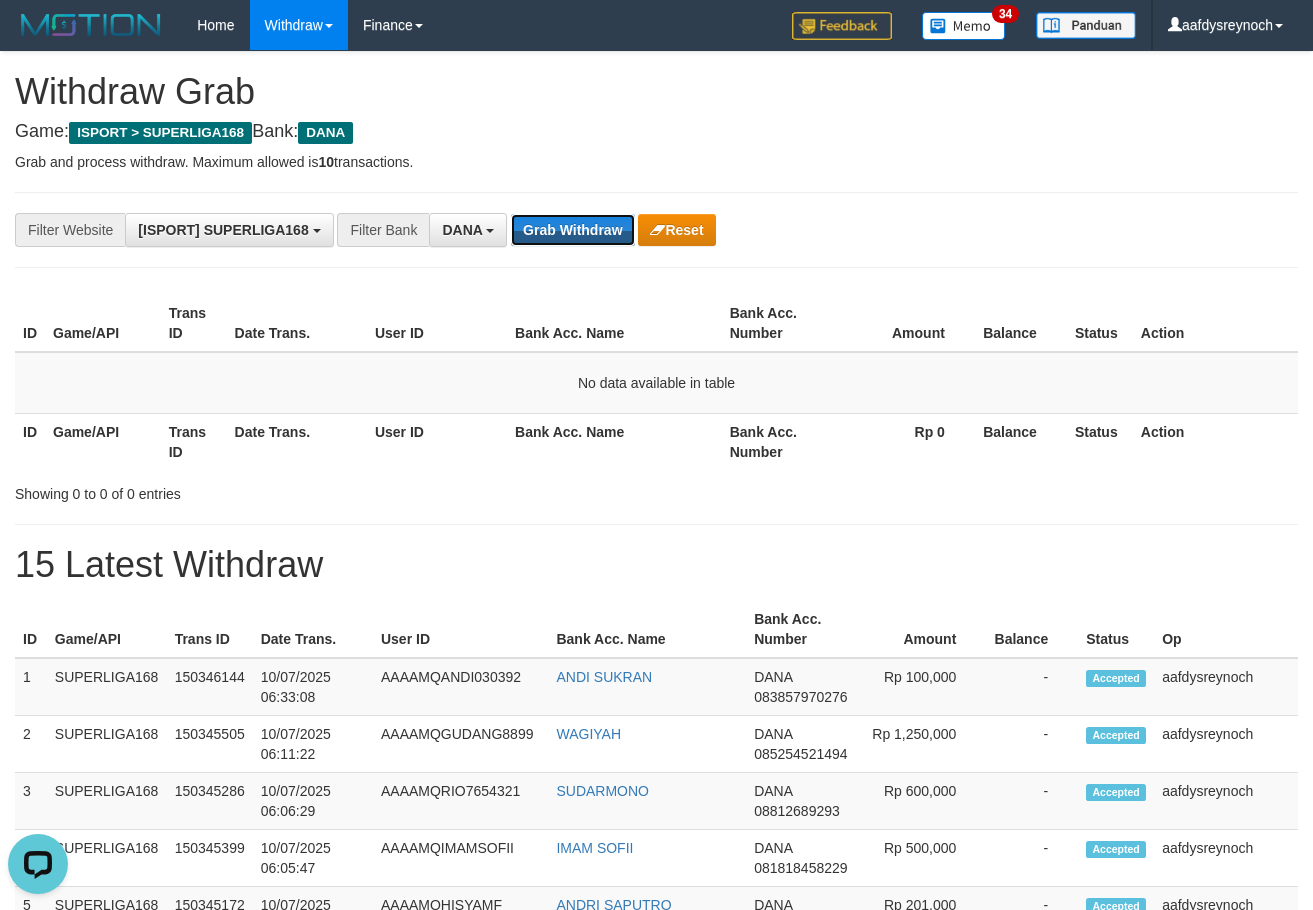 click on "Grab Withdraw" at bounding box center [572, 230] 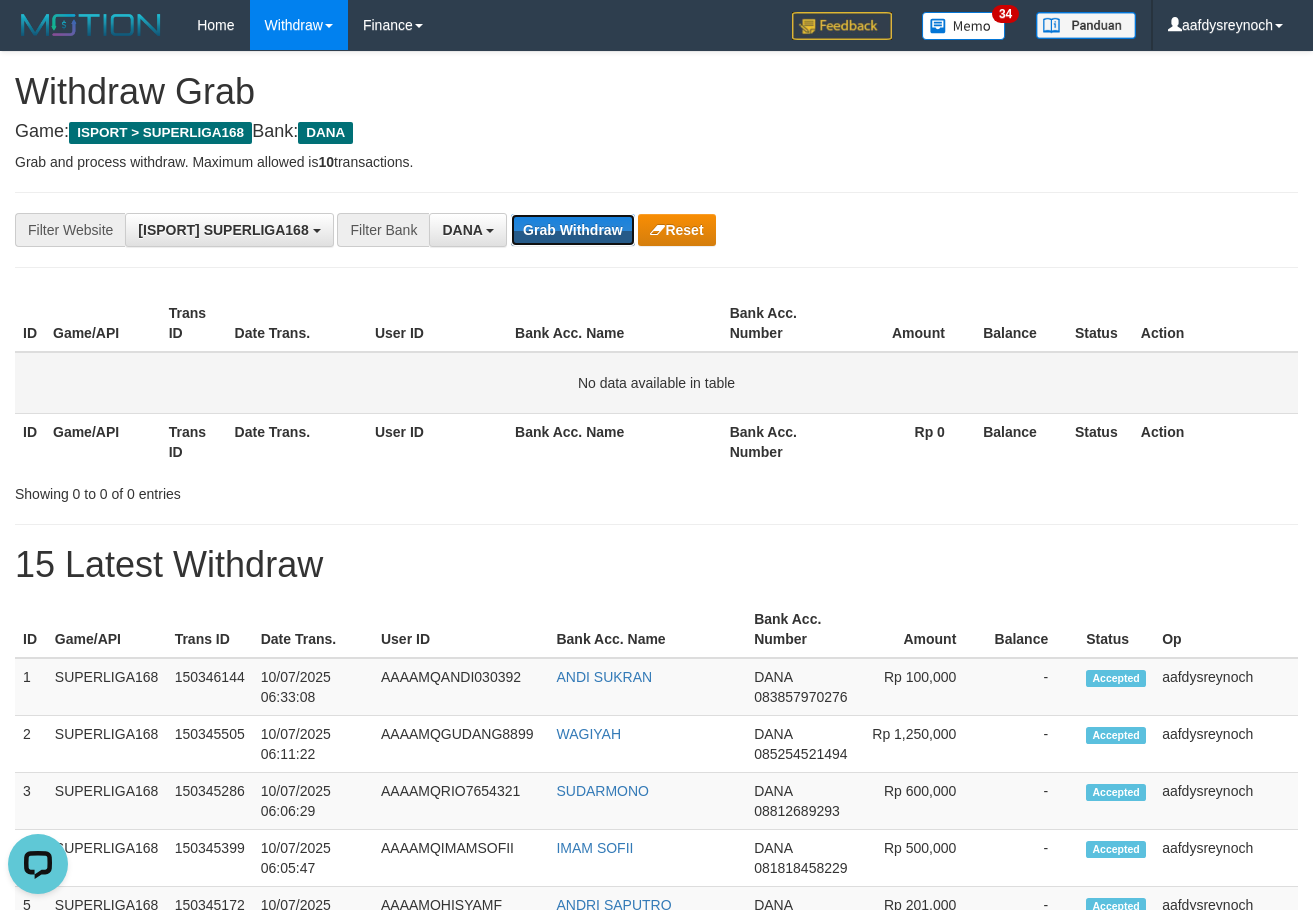 click on "Grab Withdraw" at bounding box center [572, 230] 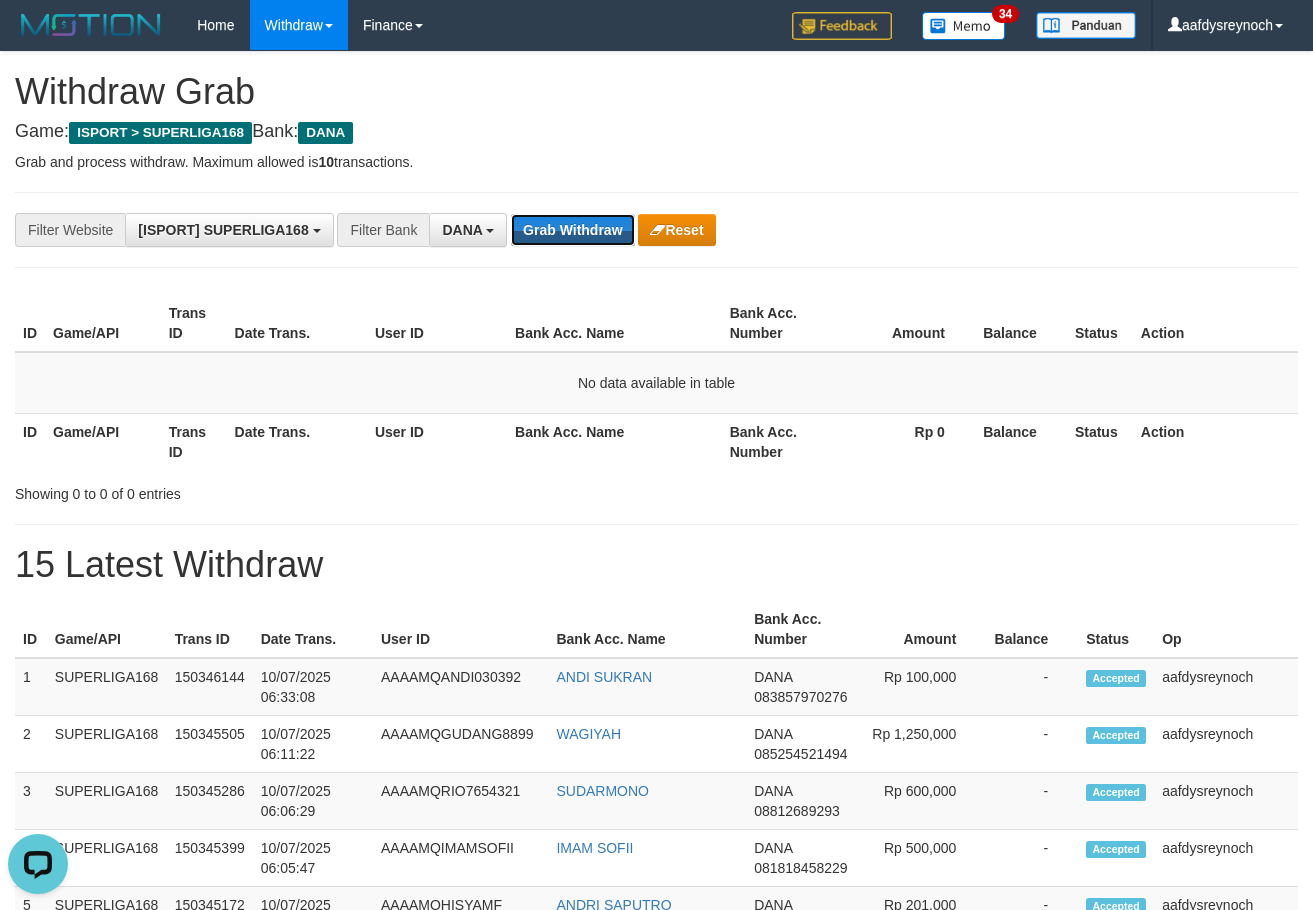 click on "Grab Withdraw" at bounding box center [572, 230] 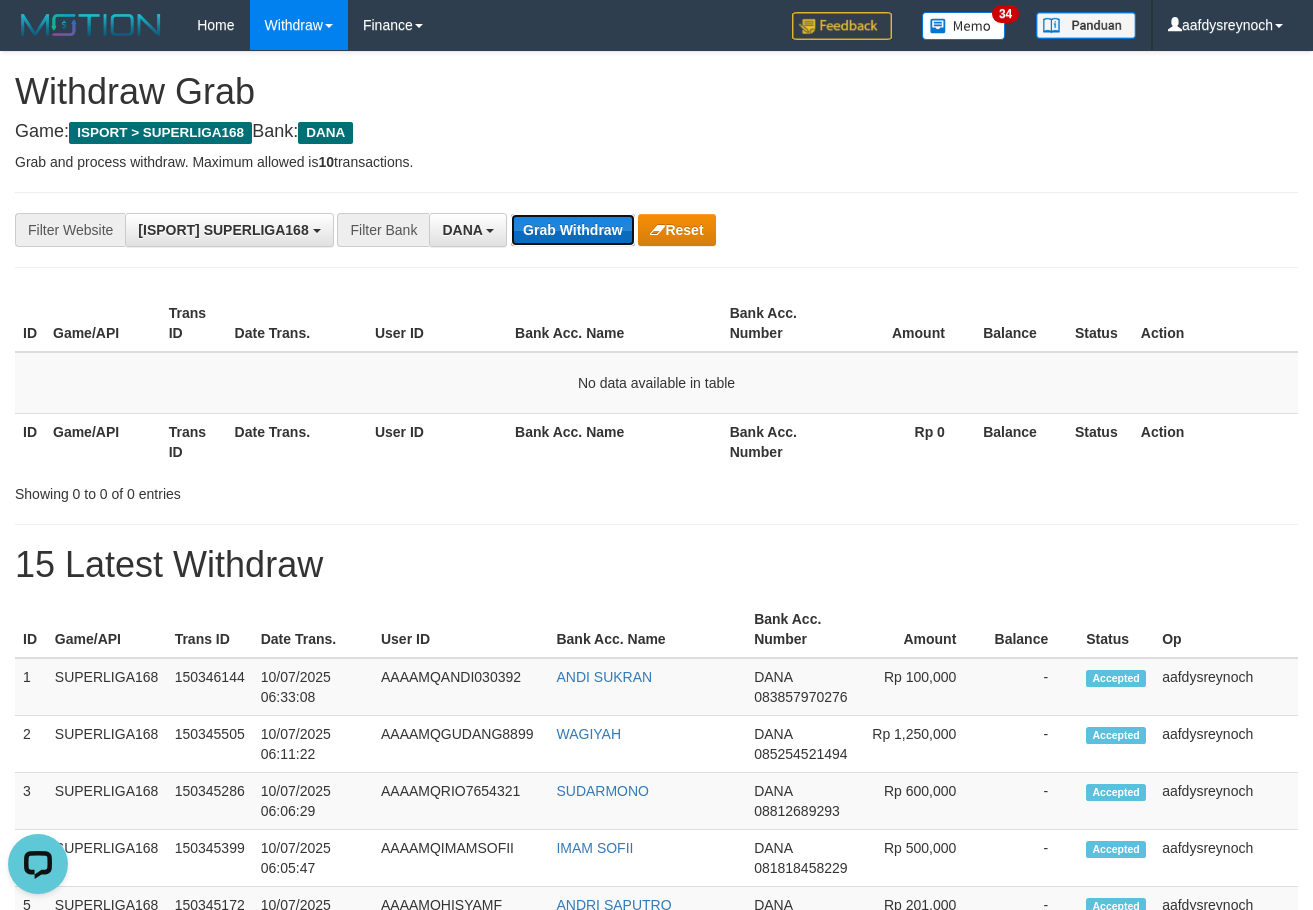 click on "Grab Withdraw" at bounding box center (572, 230) 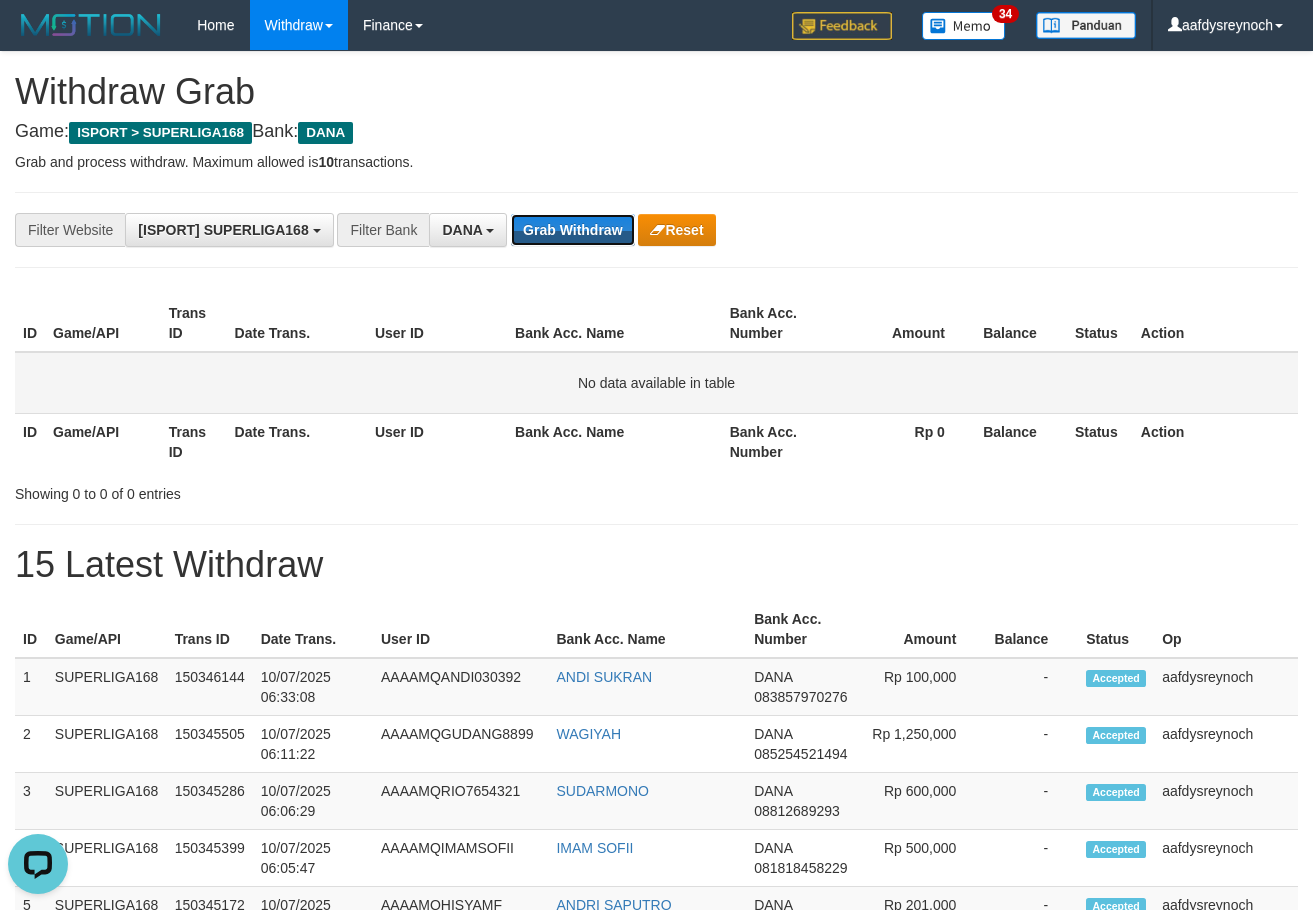 click on "Grab Withdraw" at bounding box center [572, 230] 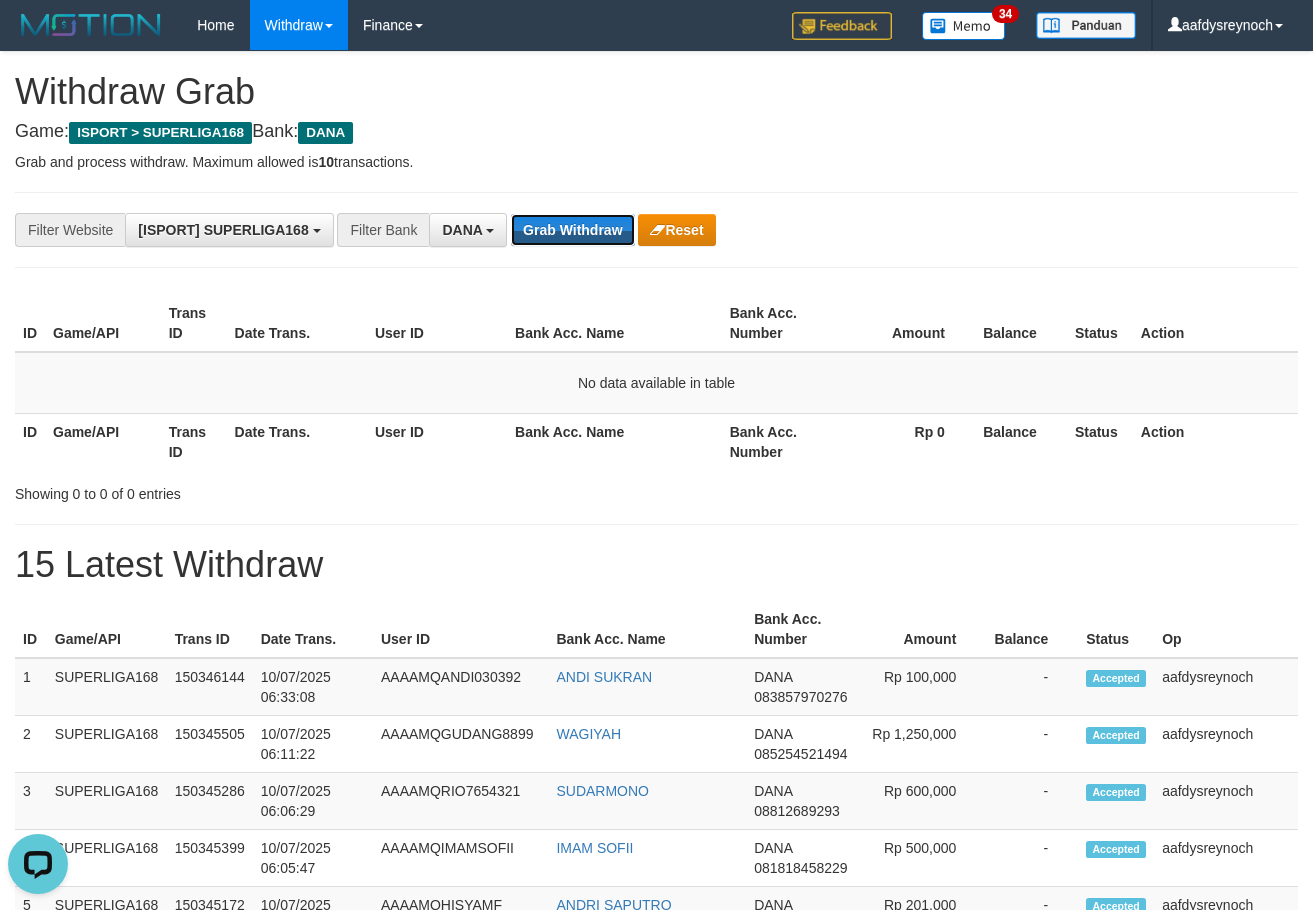 click on "Grab Withdraw" at bounding box center (572, 230) 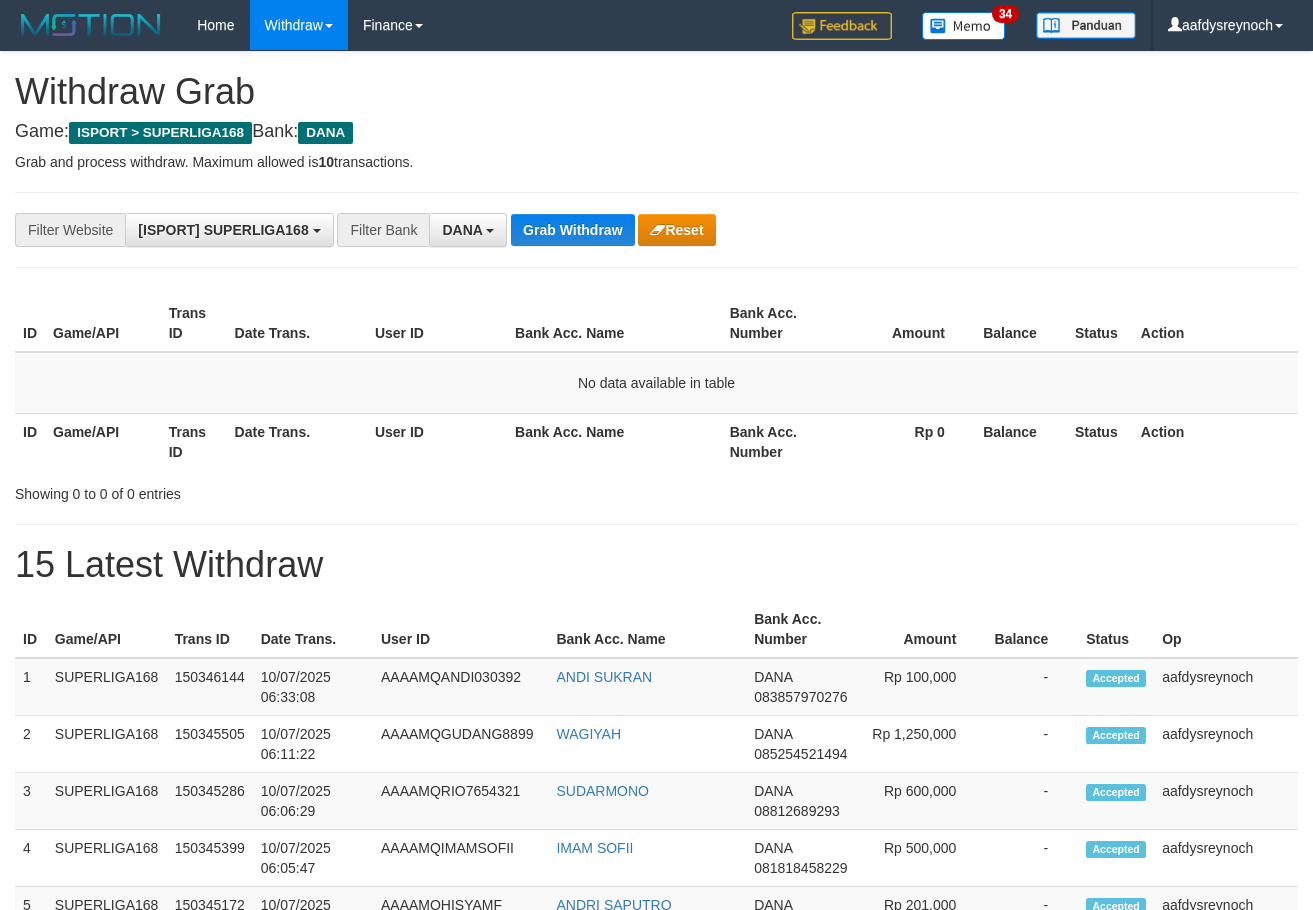 scroll, scrollTop: 0, scrollLeft: 0, axis: both 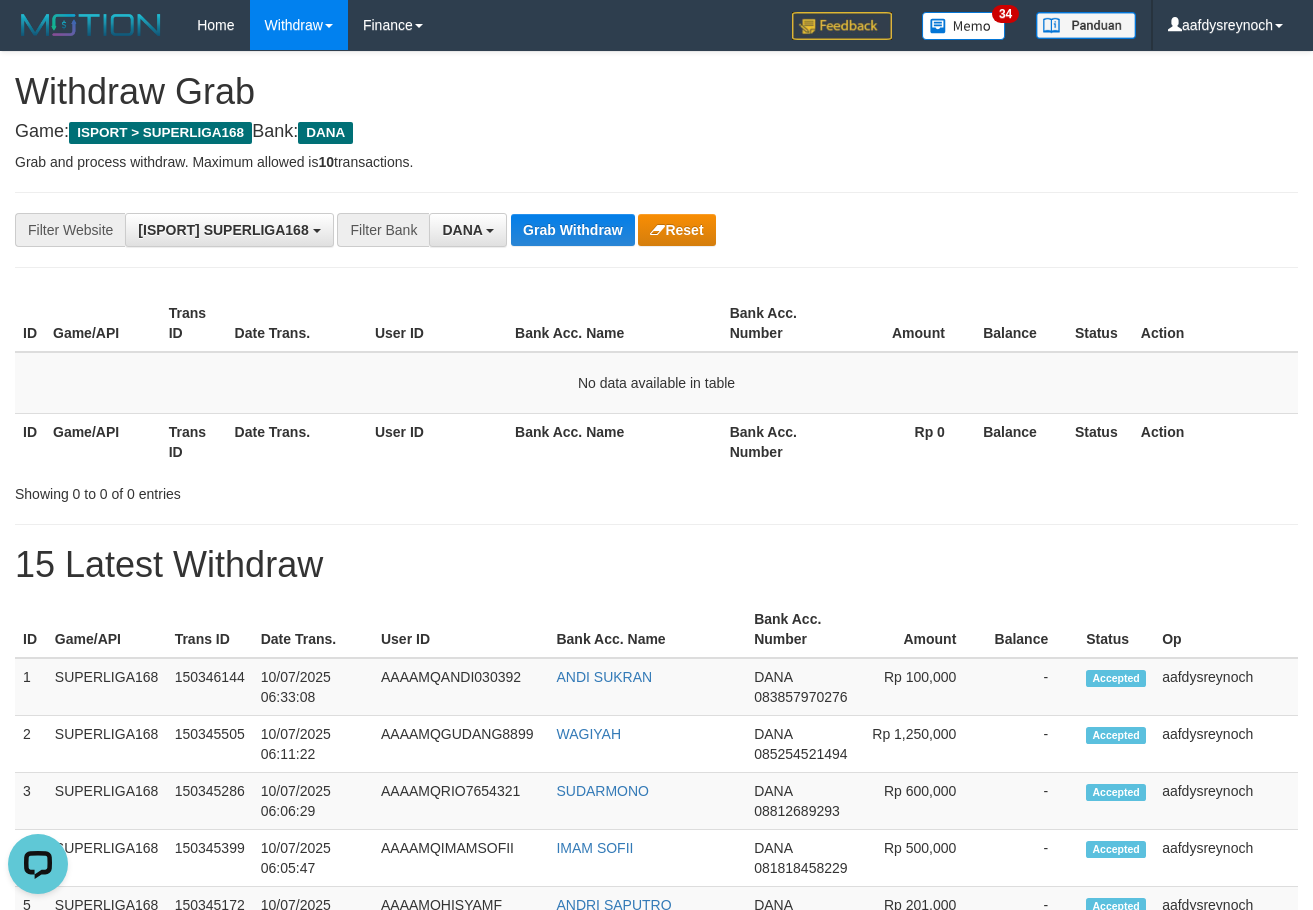click on "**********" at bounding box center (656, 230) 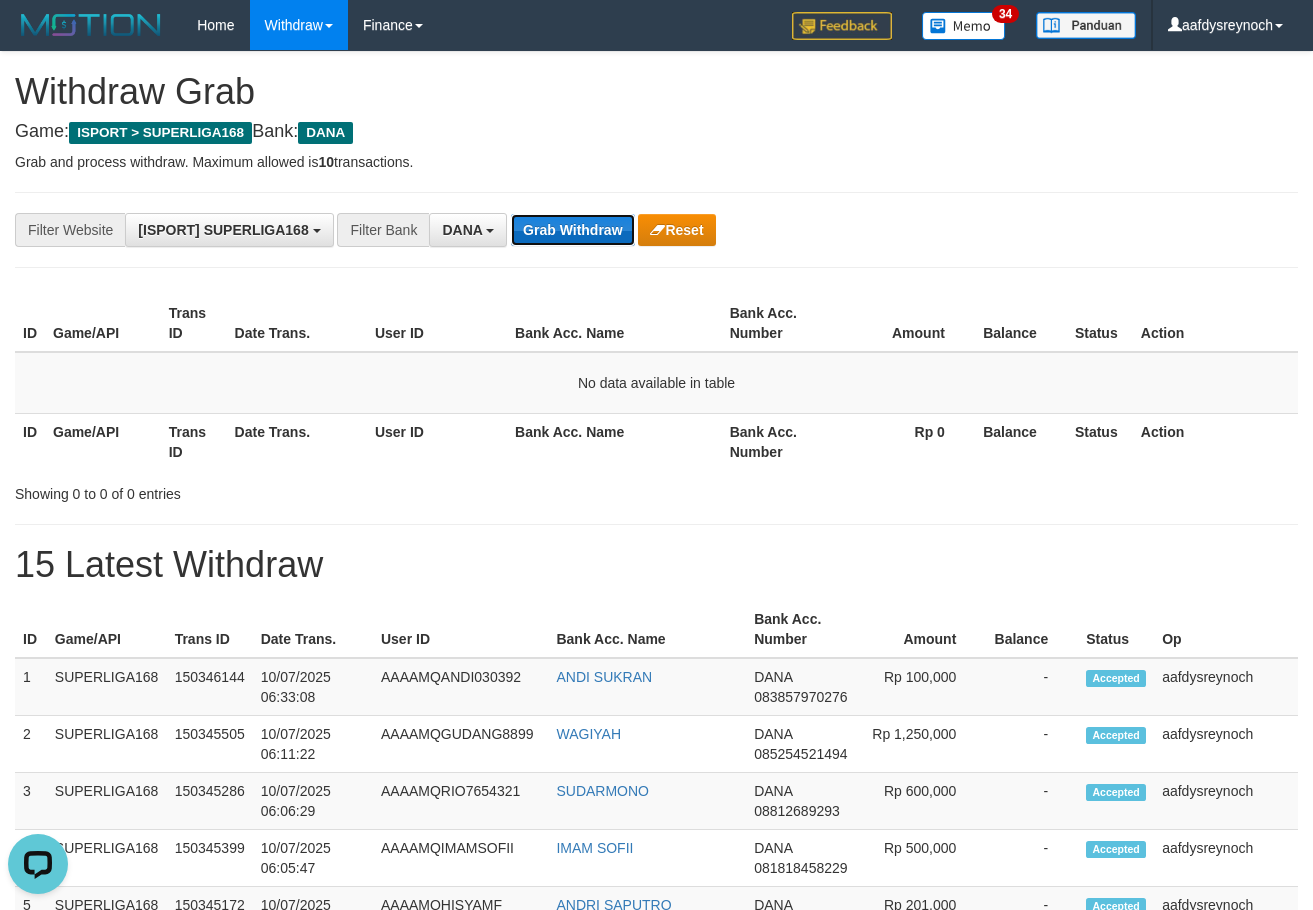 click on "Grab Withdraw" at bounding box center (572, 230) 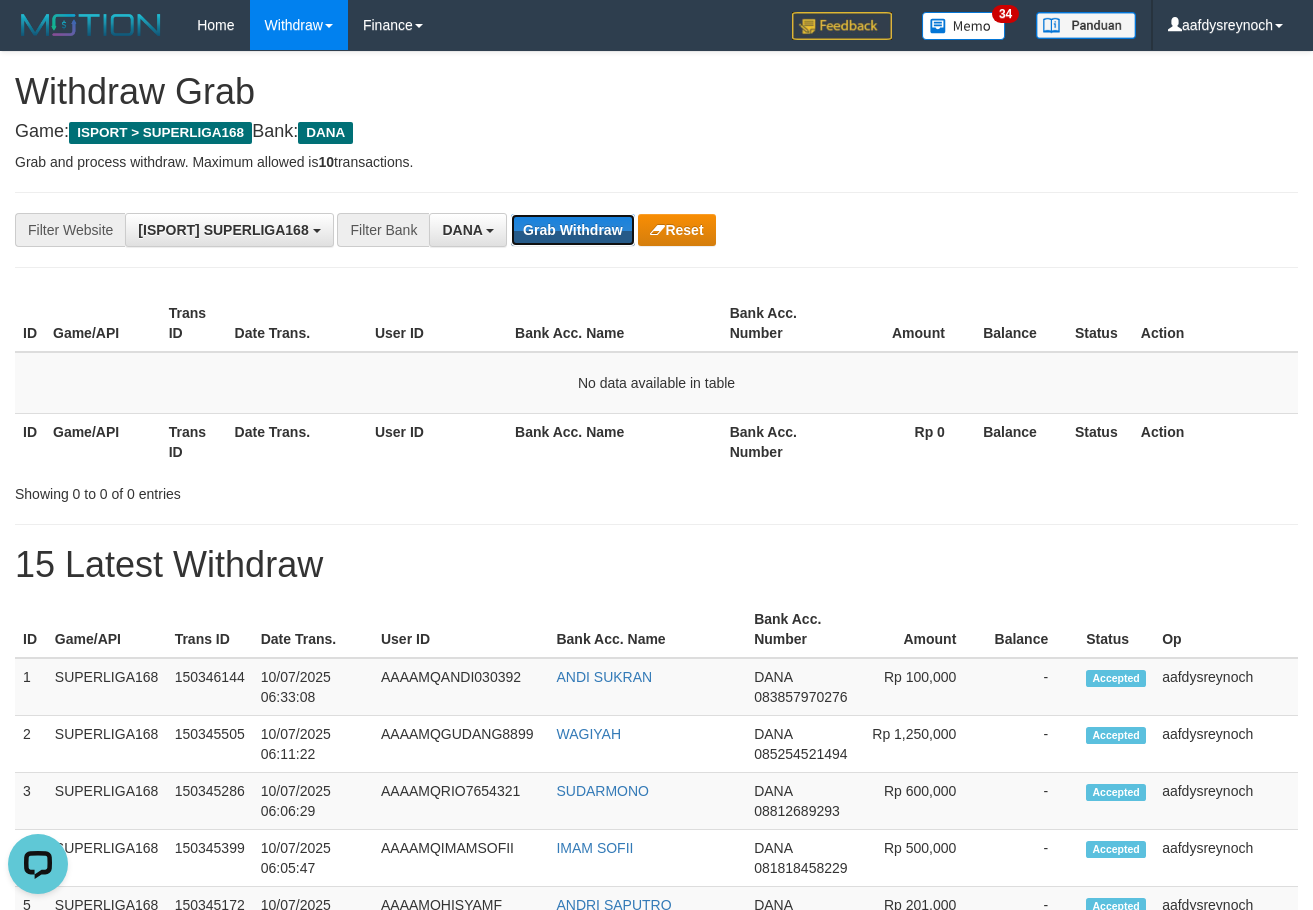 click on "Grab Withdraw" at bounding box center (572, 230) 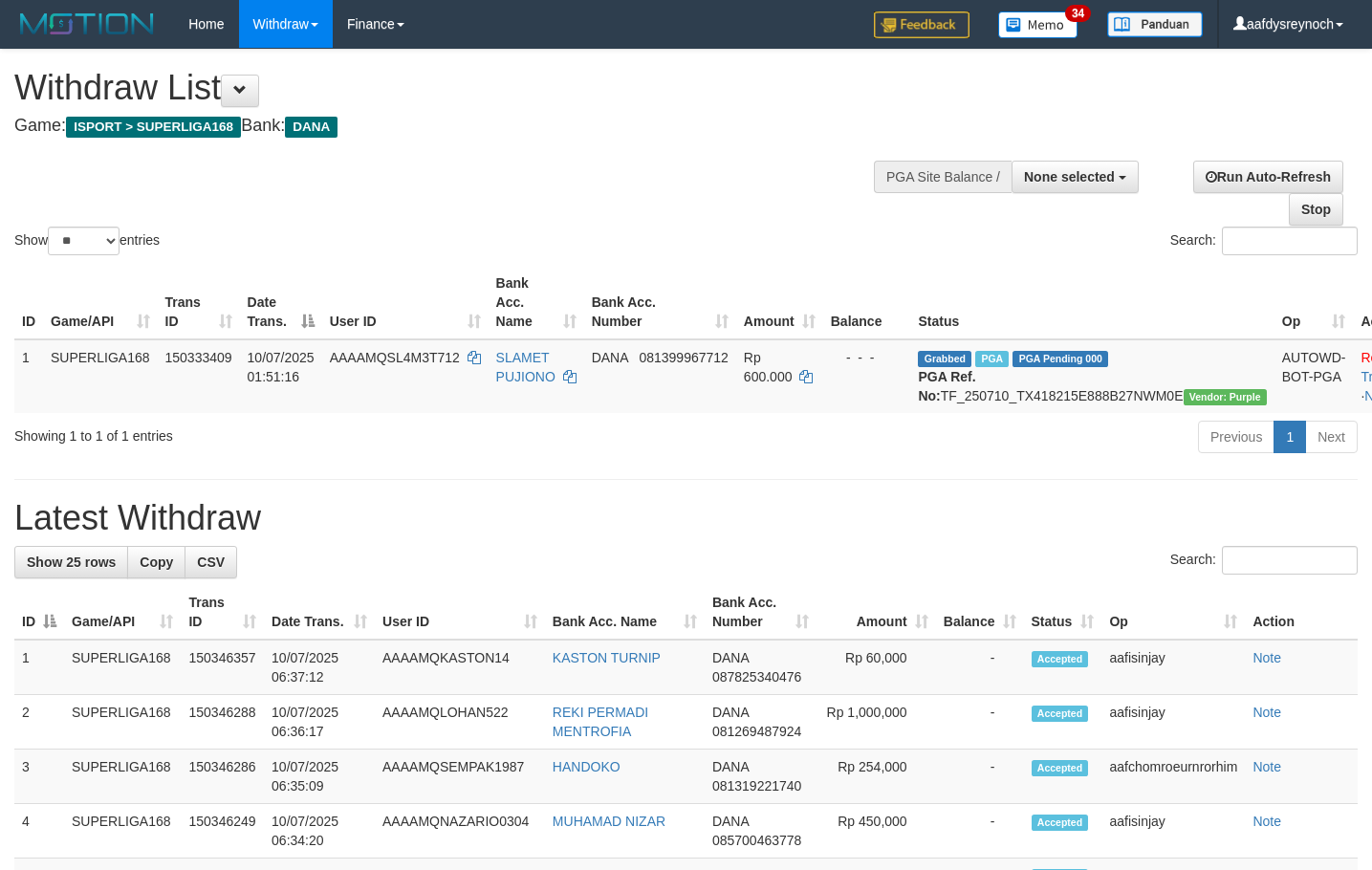 scroll, scrollTop: 191, scrollLeft: 0, axis: vertical 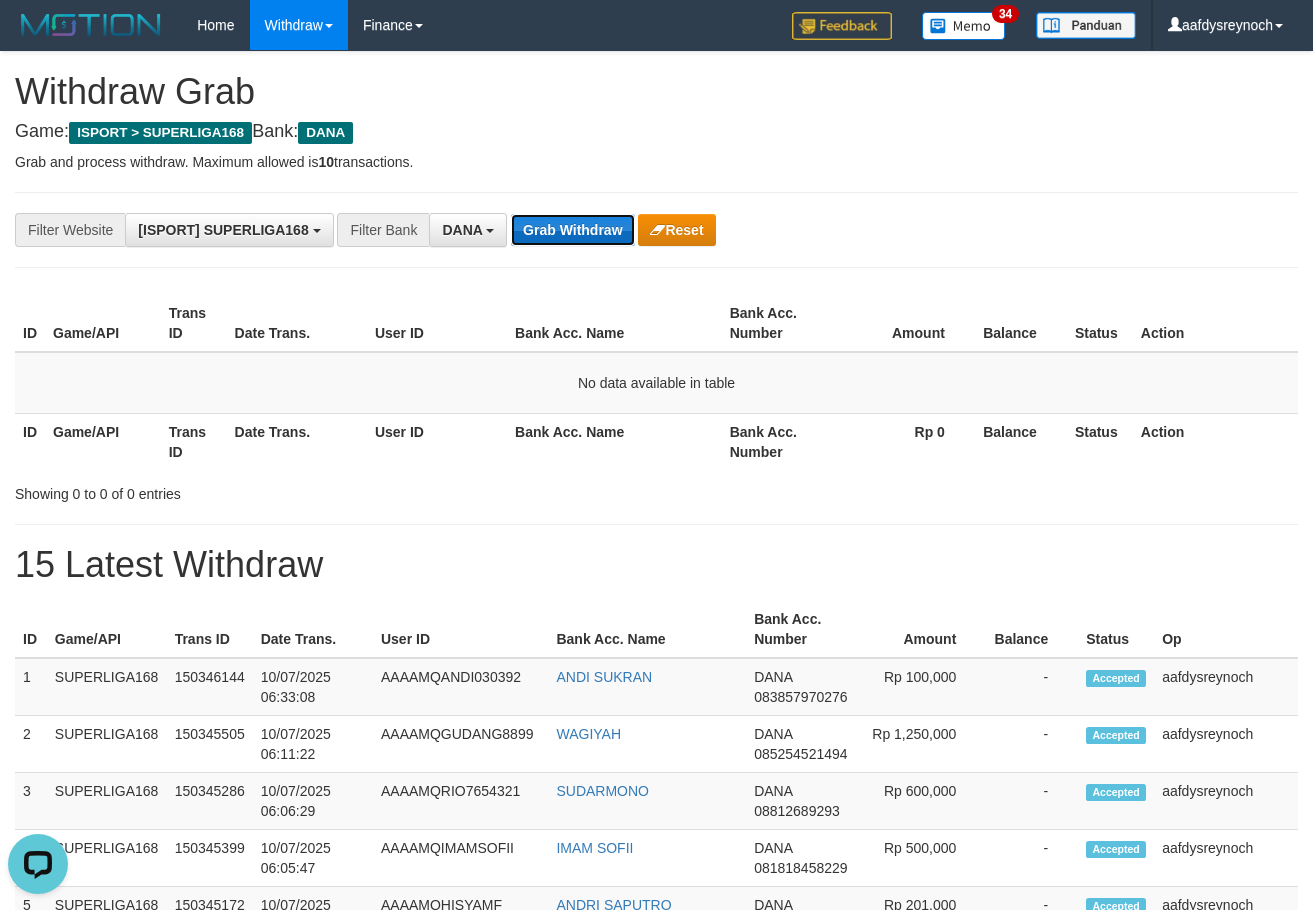 click on "Grab Withdraw" at bounding box center (572, 230) 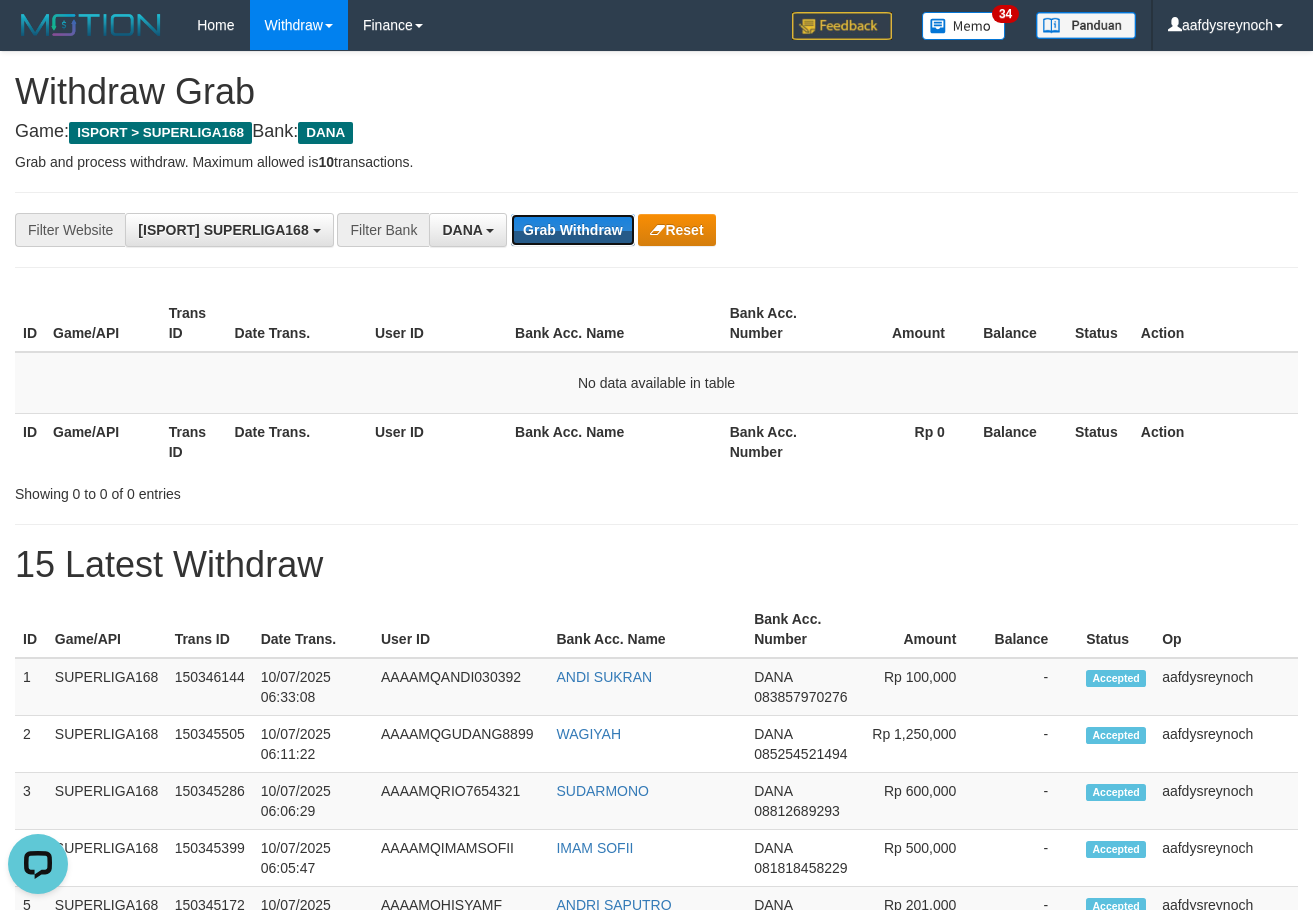 click on "Grab Withdraw" at bounding box center [572, 230] 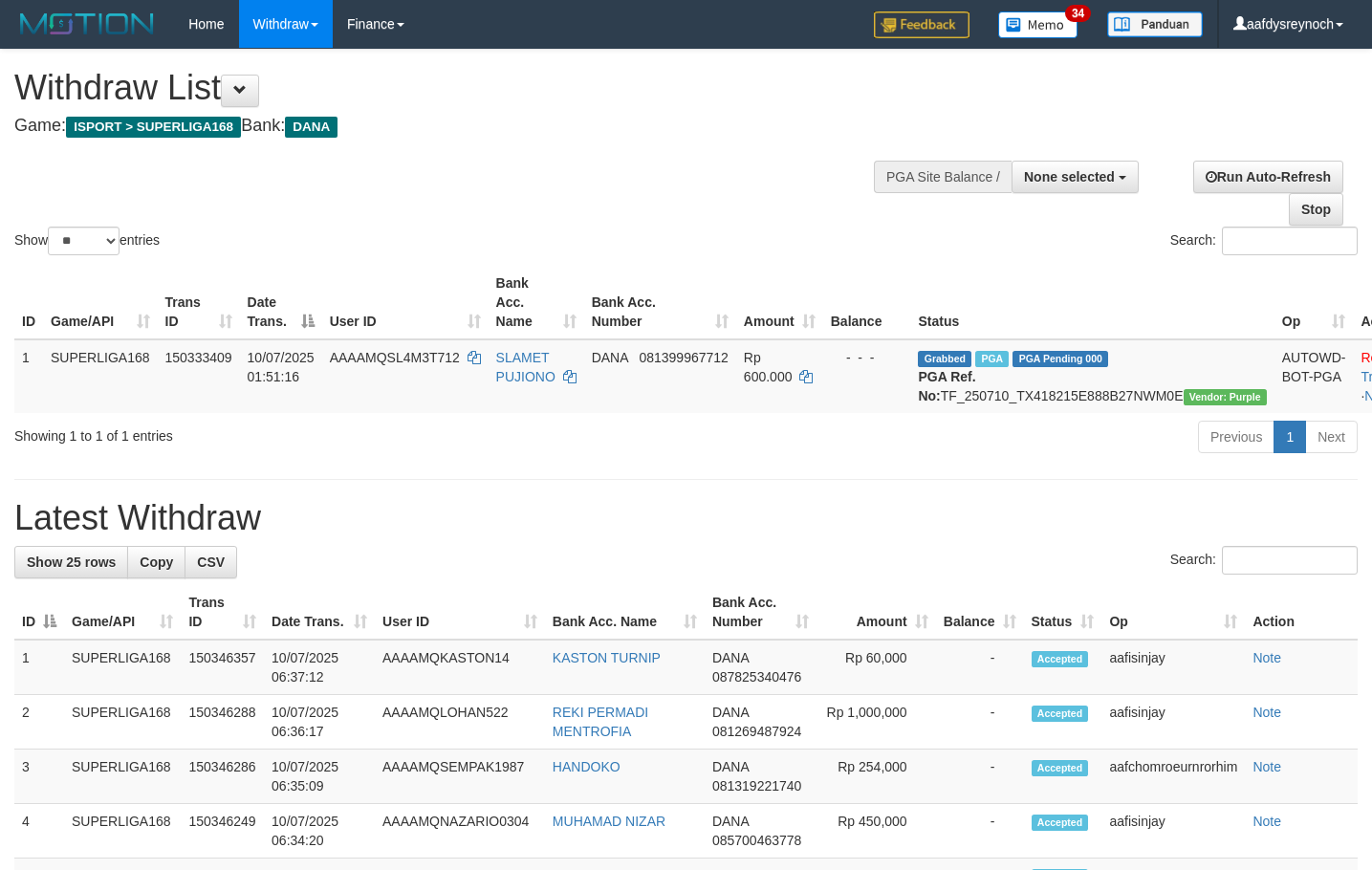 scroll, scrollTop: 191, scrollLeft: 0, axis: vertical 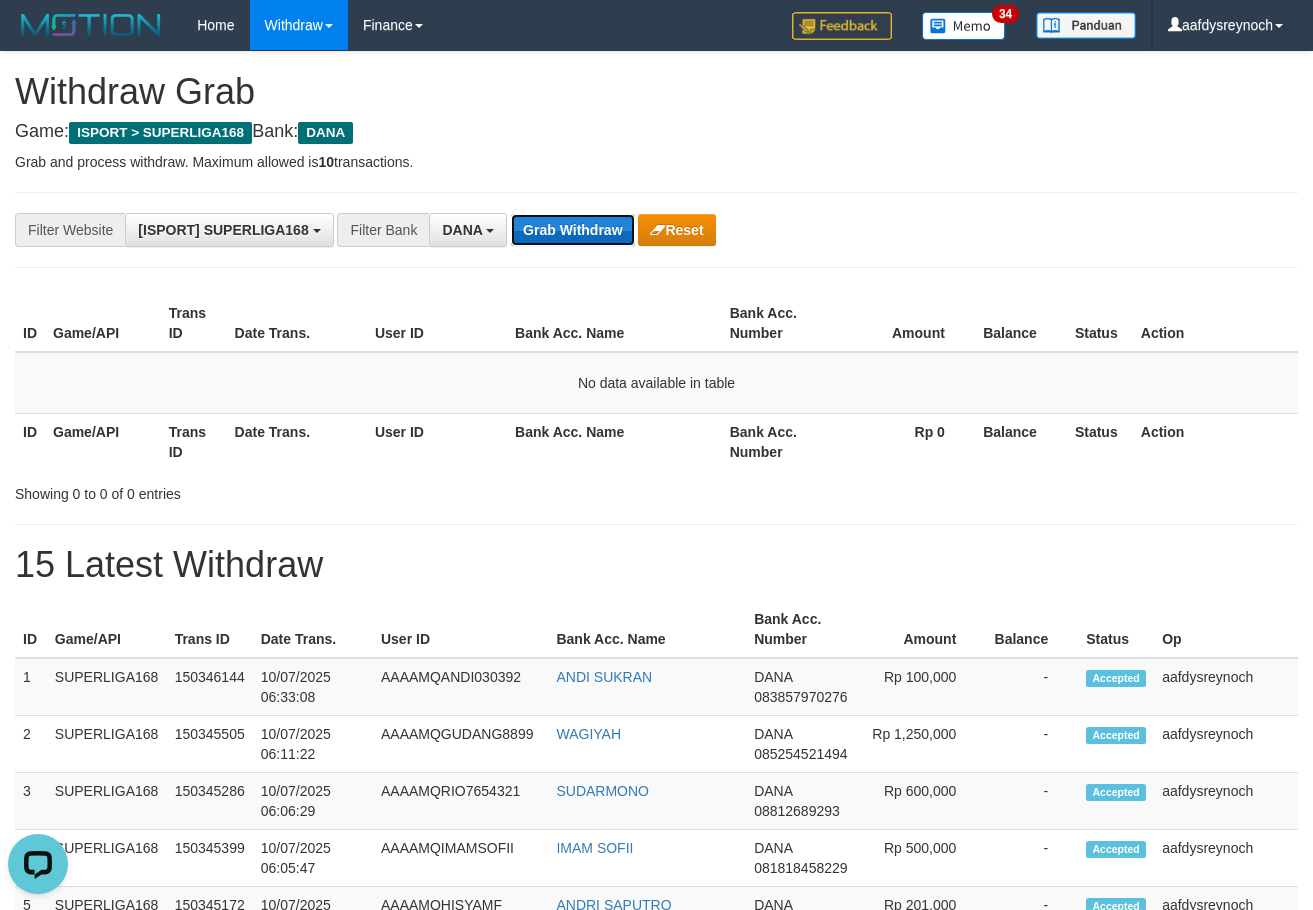 click on "Grab Withdraw" at bounding box center [572, 230] 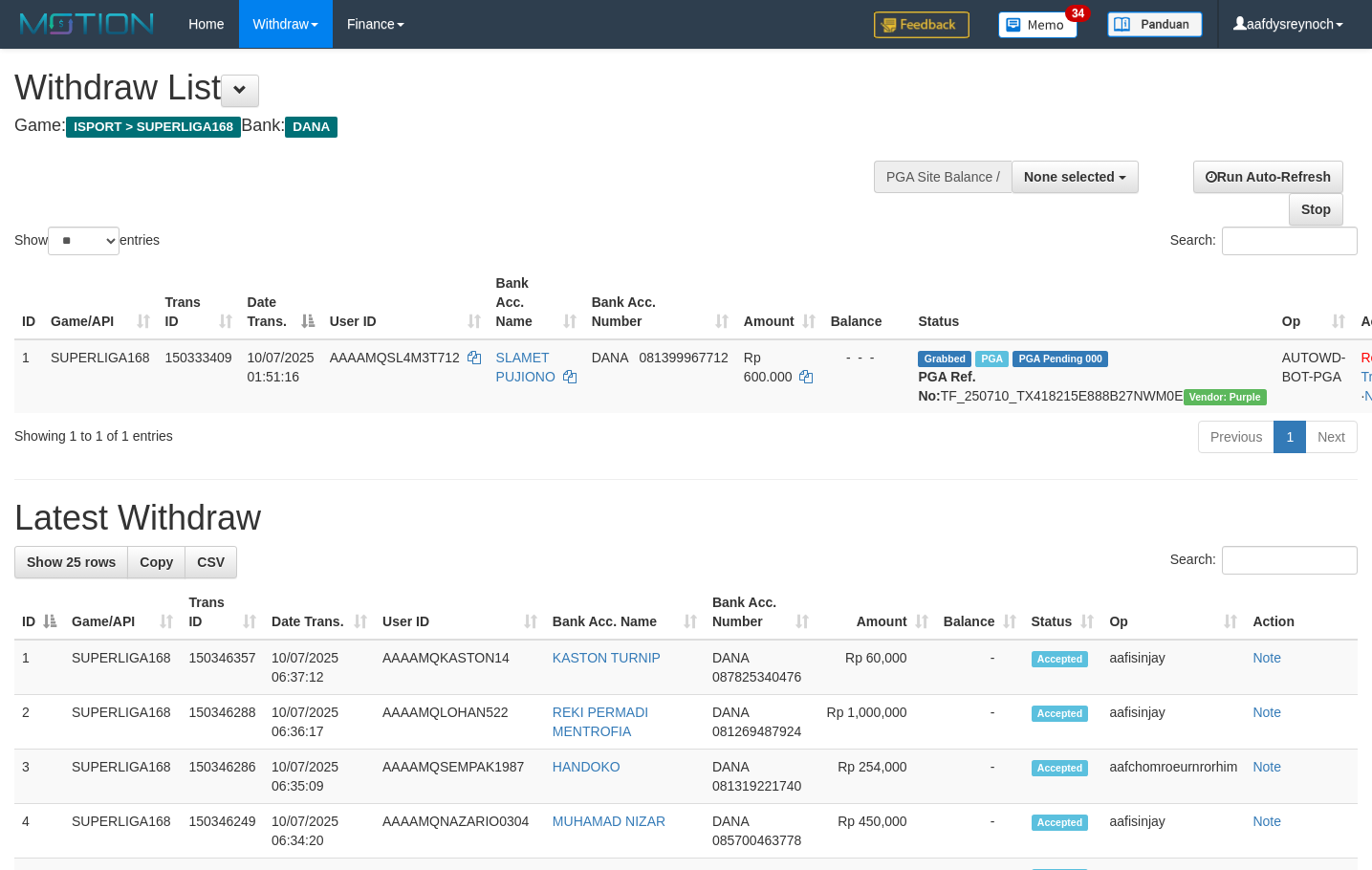 scroll, scrollTop: 191, scrollLeft: 0, axis: vertical 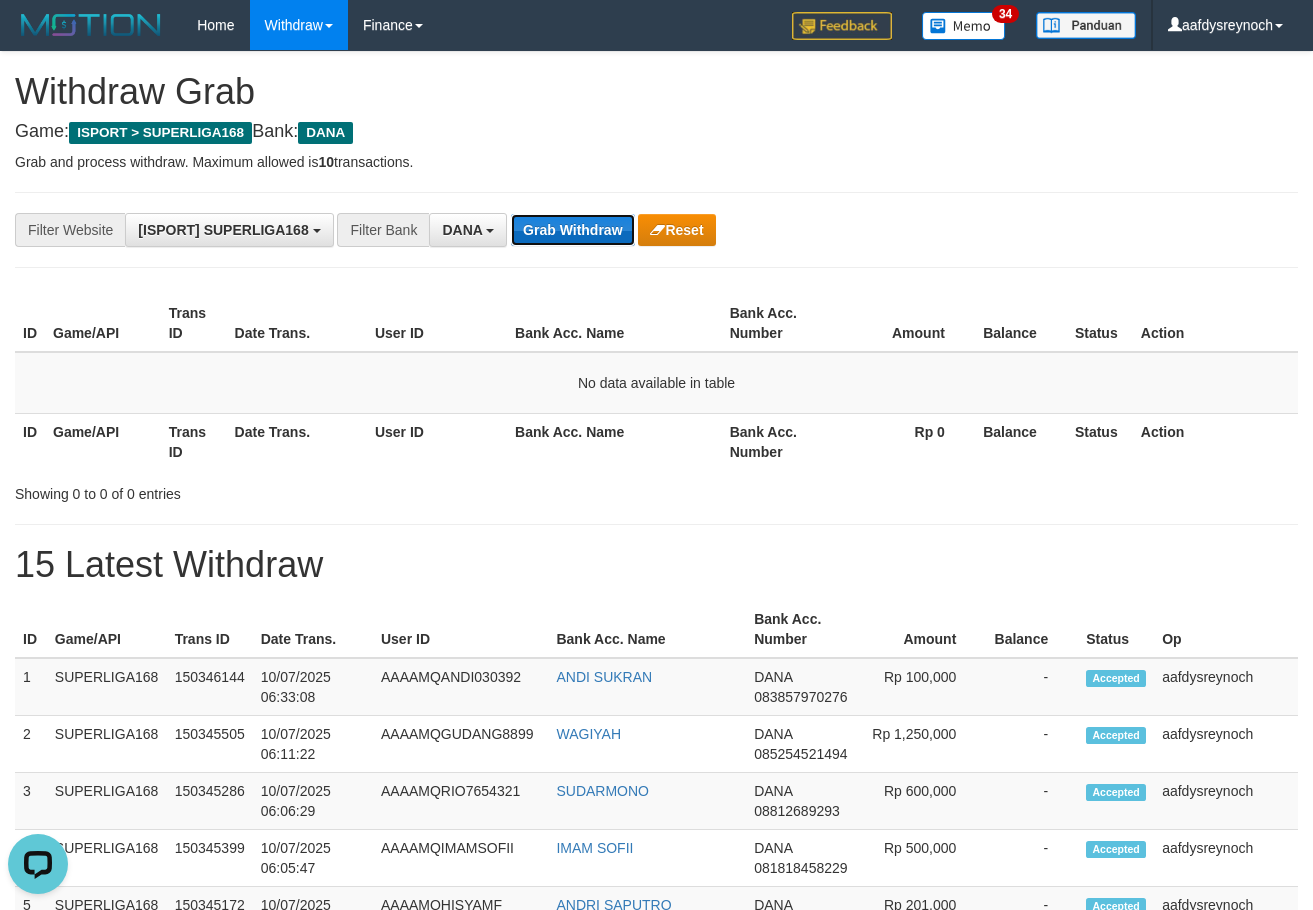 click on "Grab Withdraw" at bounding box center [572, 230] 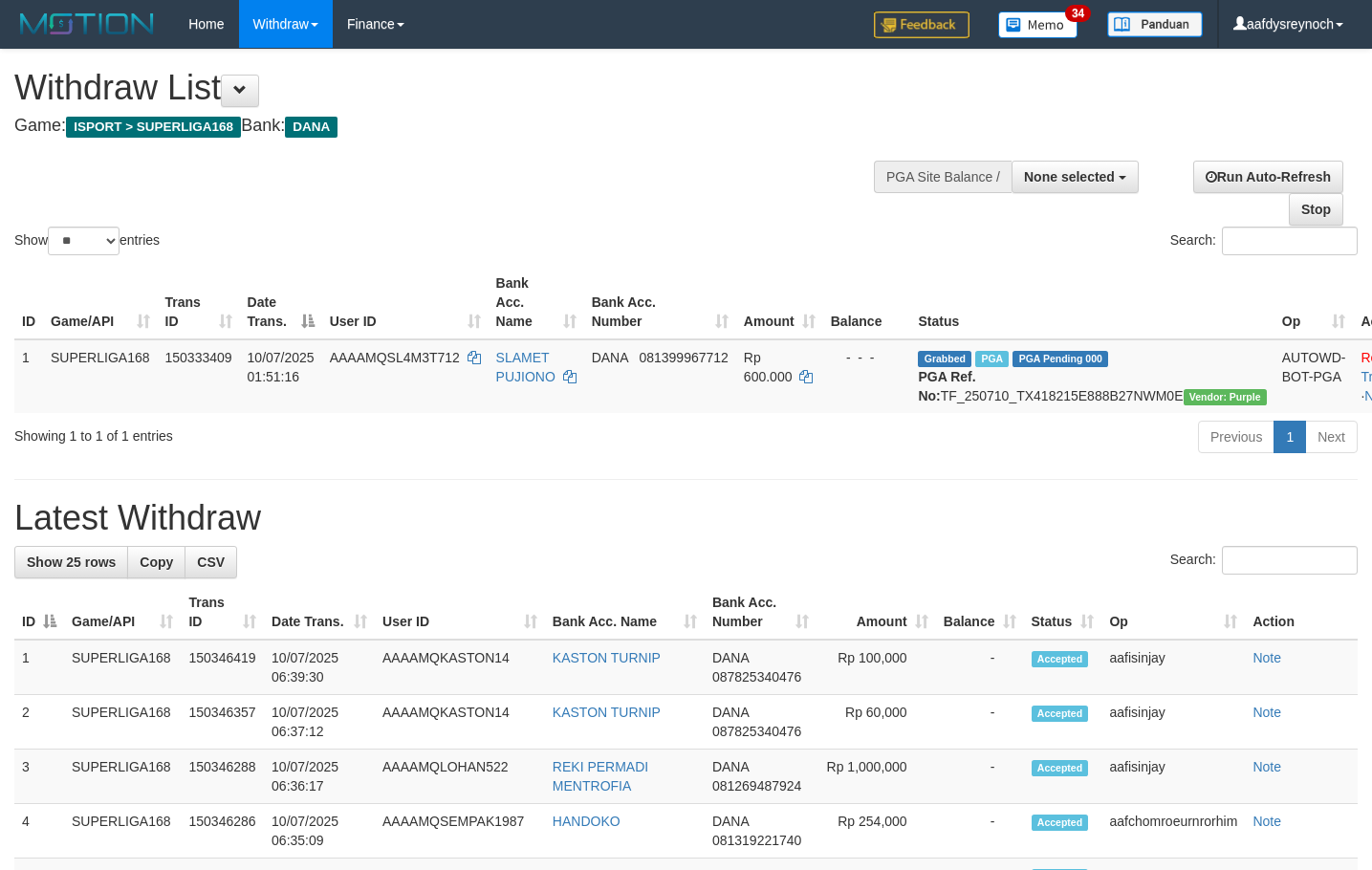 scroll, scrollTop: 191, scrollLeft: 0, axis: vertical 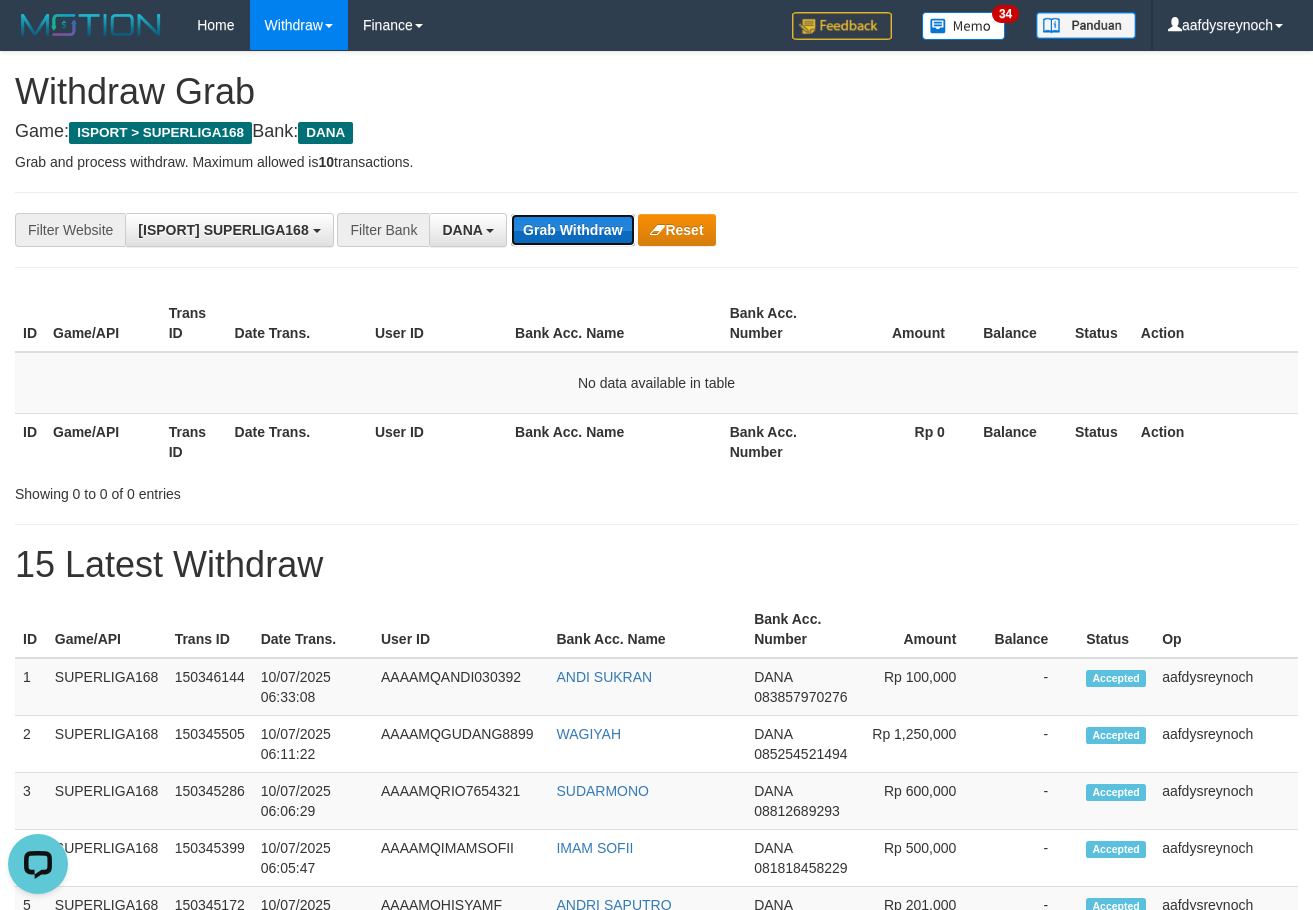 click on "Grab Withdraw" at bounding box center (572, 230) 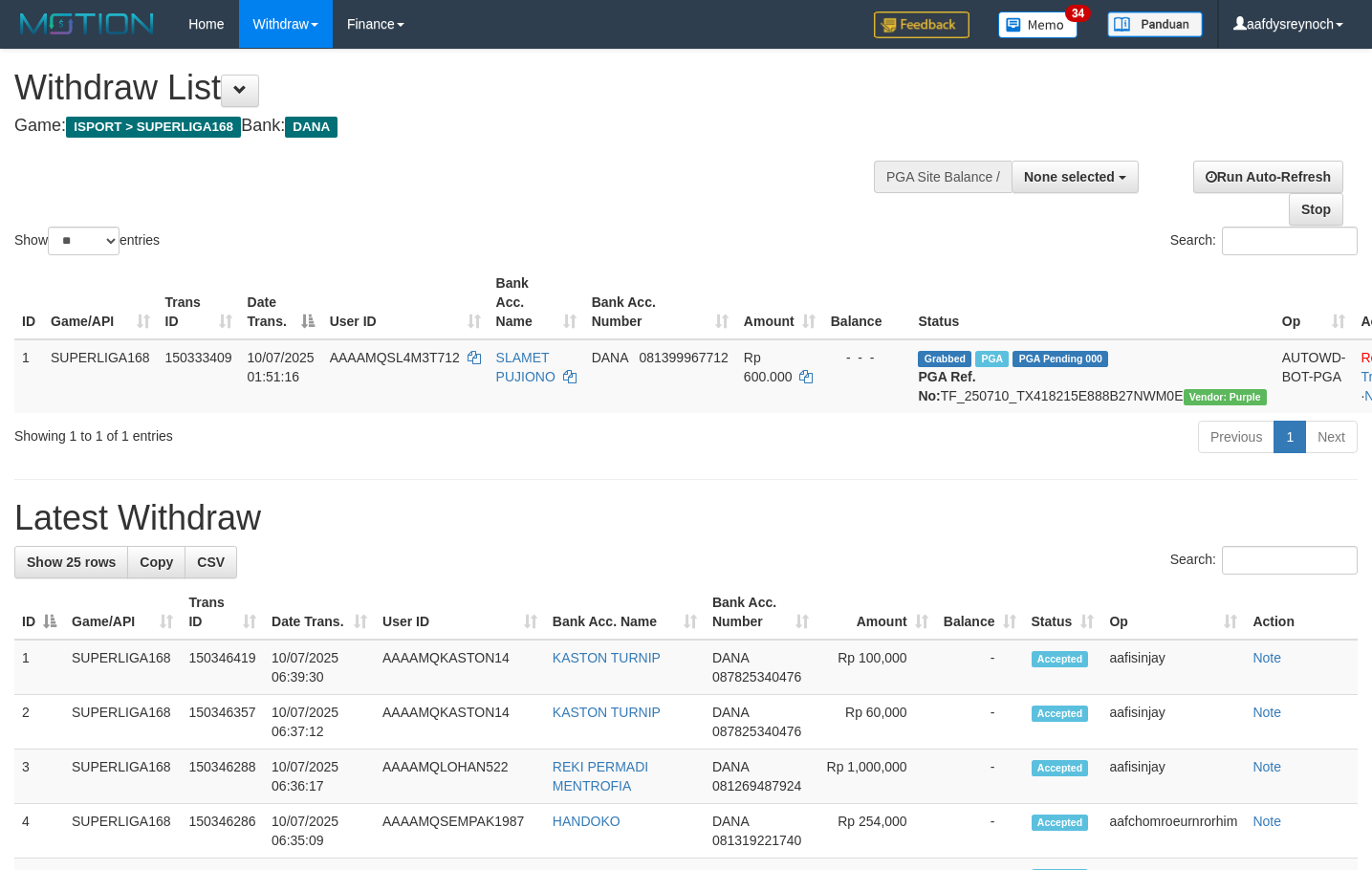scroll, scrollTop: 191, scrollLeft: 0, axis: vertical 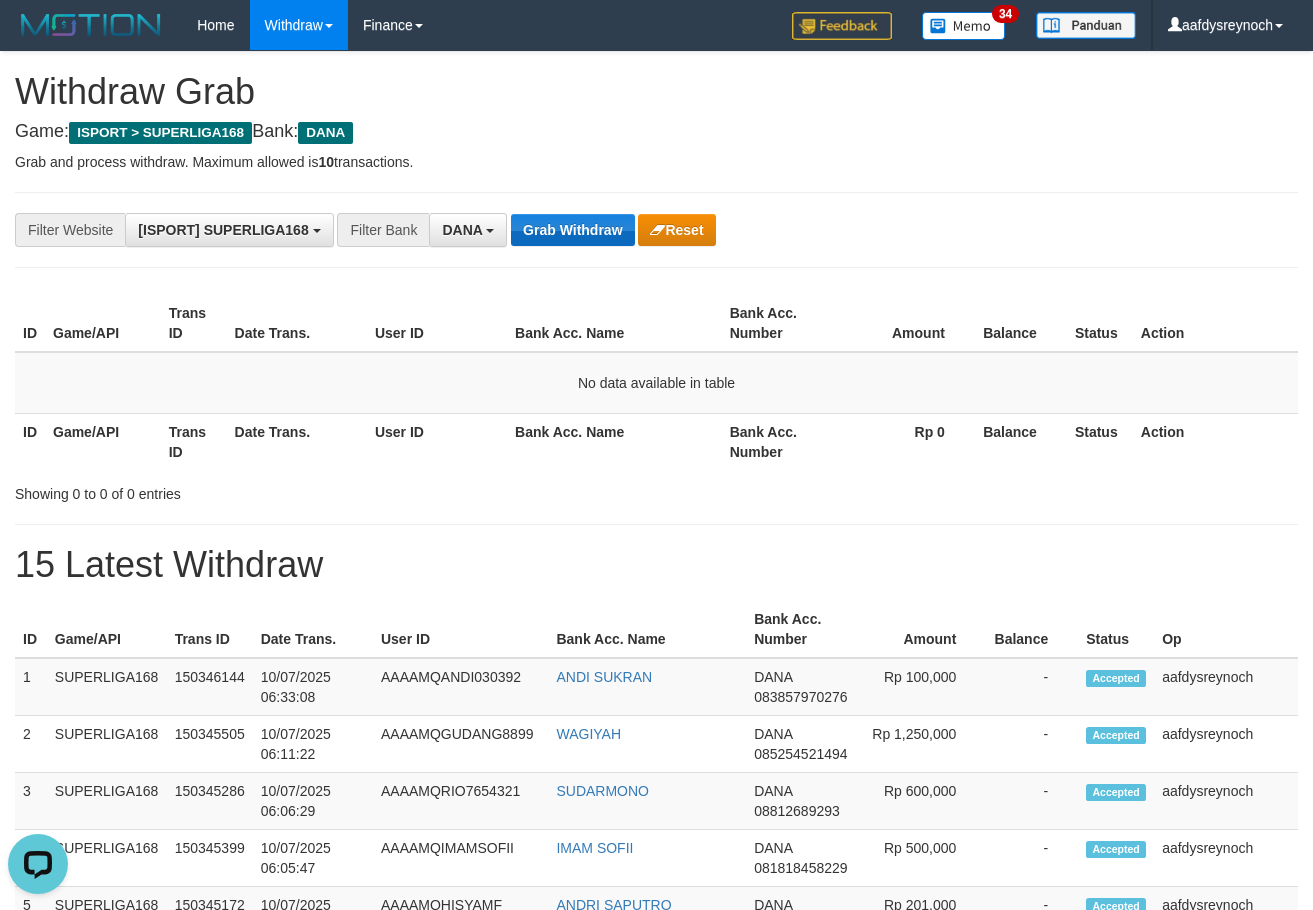 drag, startPoint x: 508, startPoint y: 234, endPoint x: 519, endPoint y: 235, distance: 11.045361 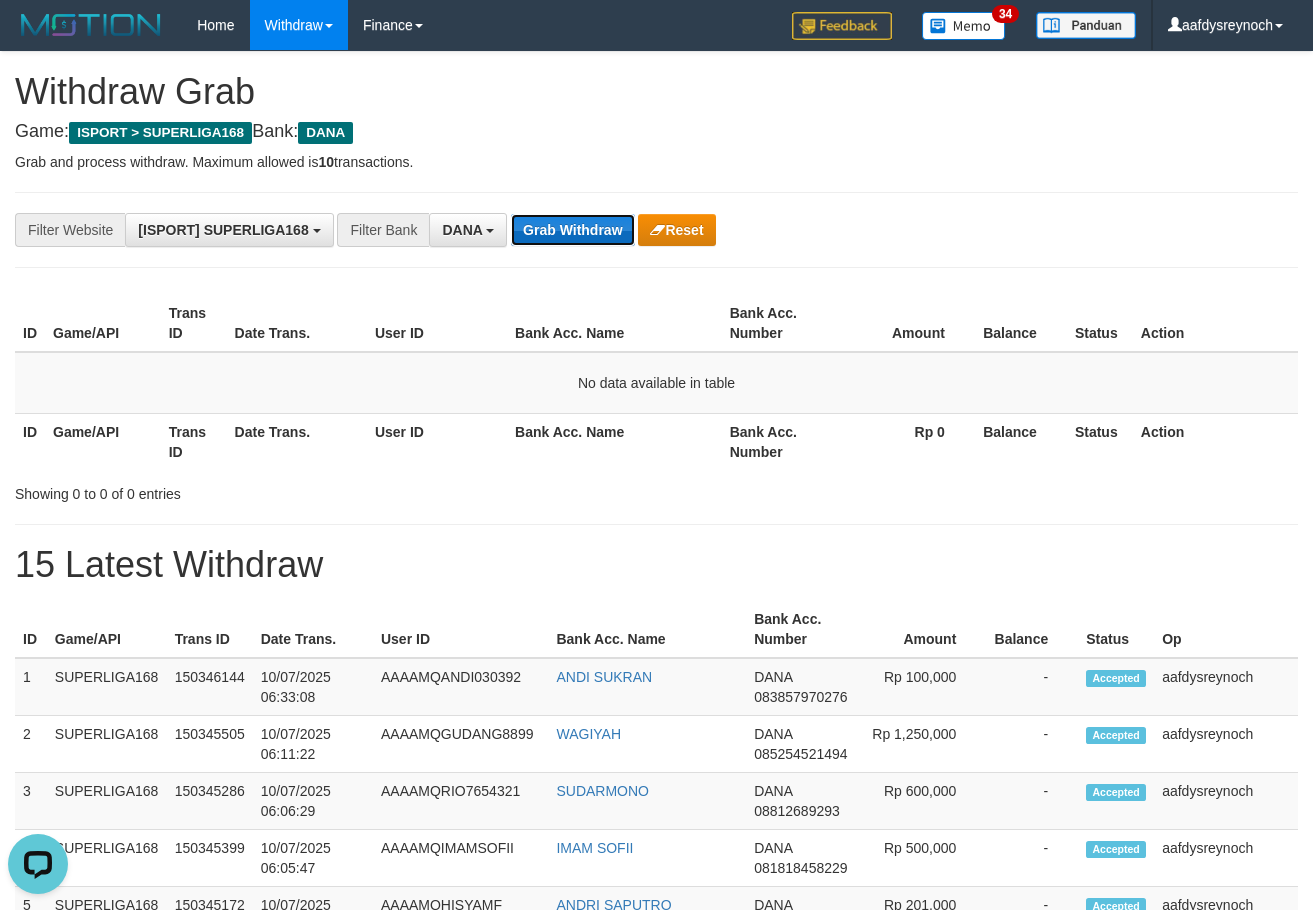 click on "Grab Withdraw" at bounding box center [572, 230] 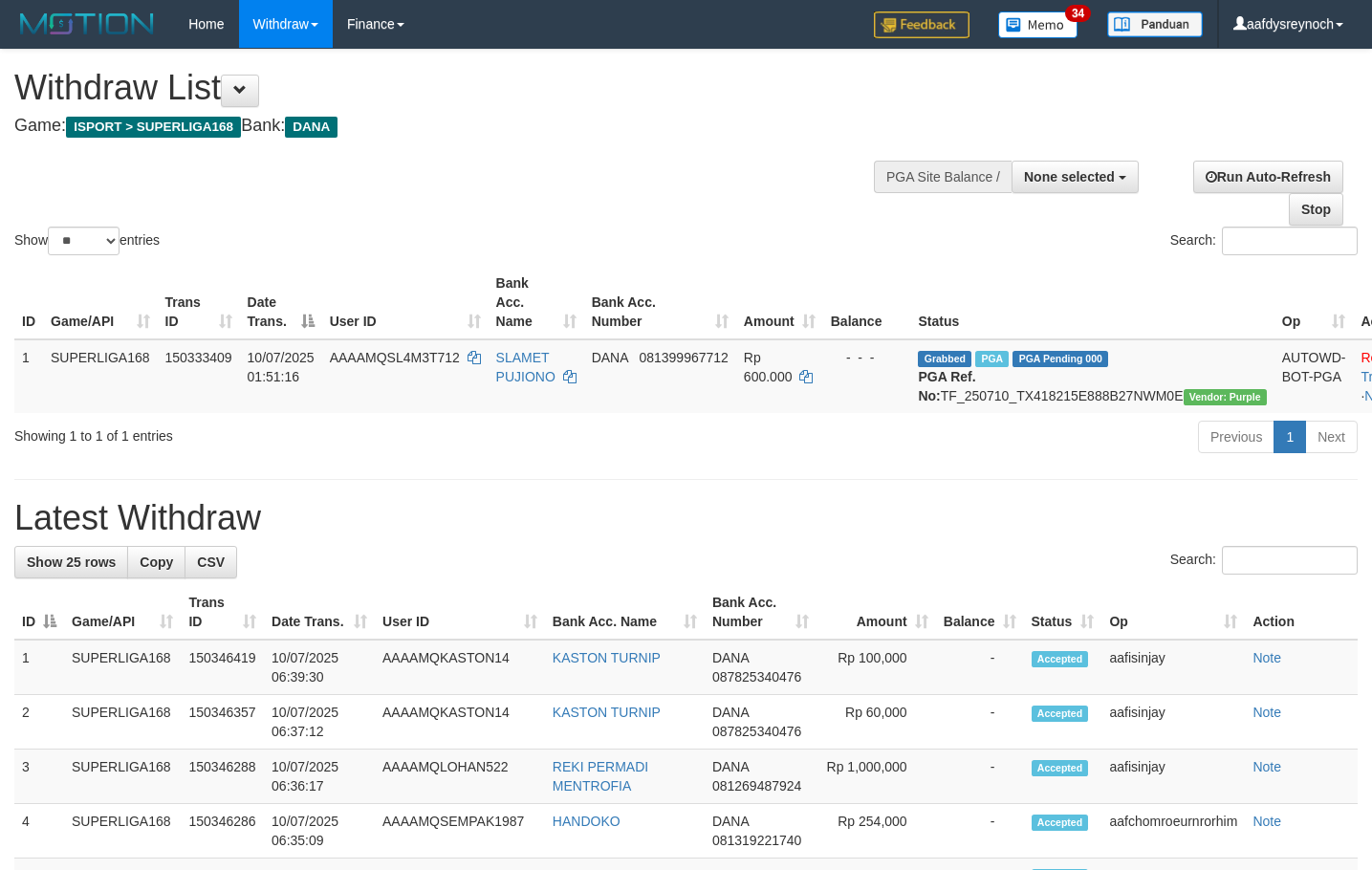 scroll, scrollTop: 191, scrollLeft: 0, axis: vertical 